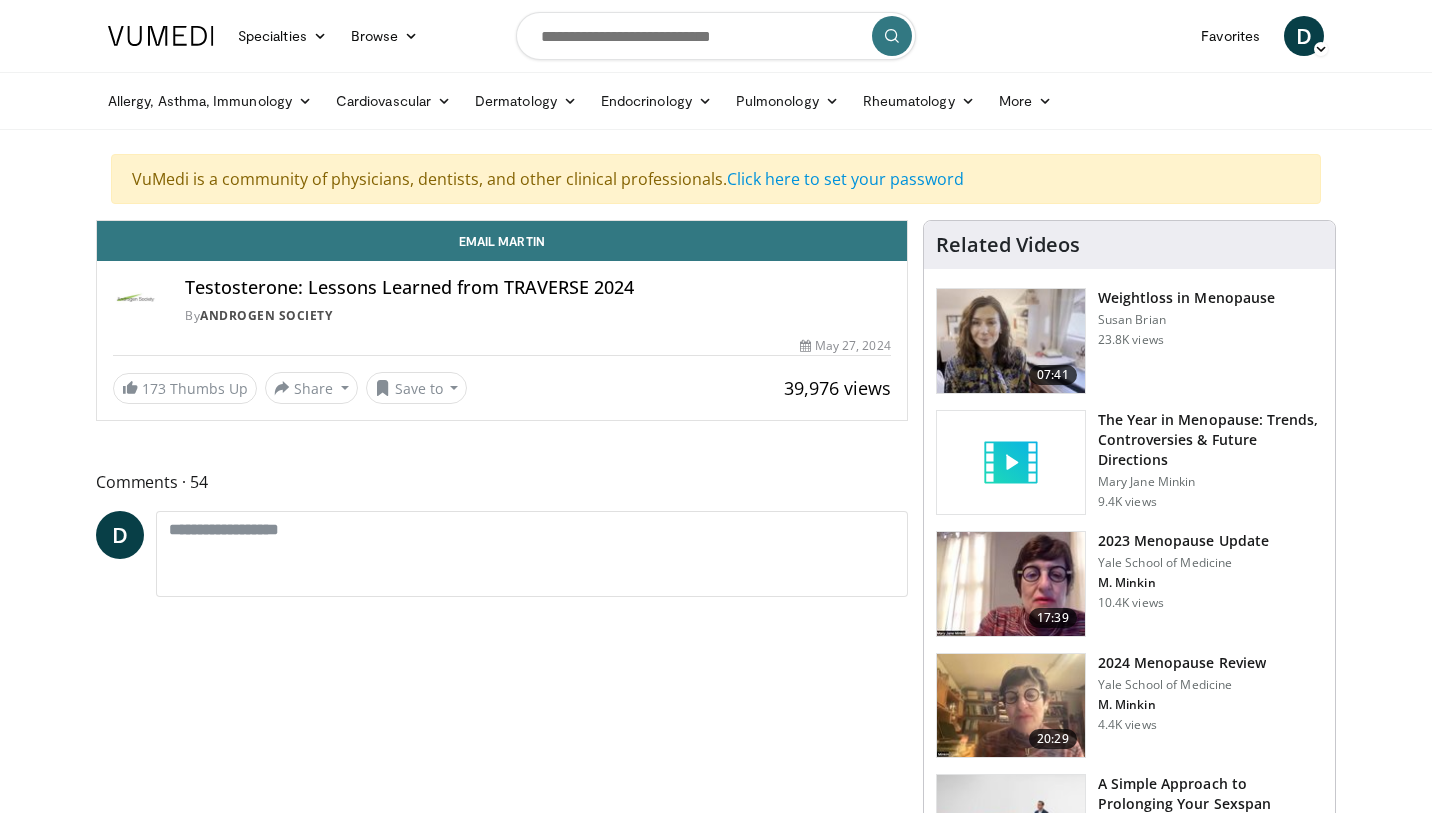 scroll, scrollTop: 0, scrollLeft: 0, axis: both 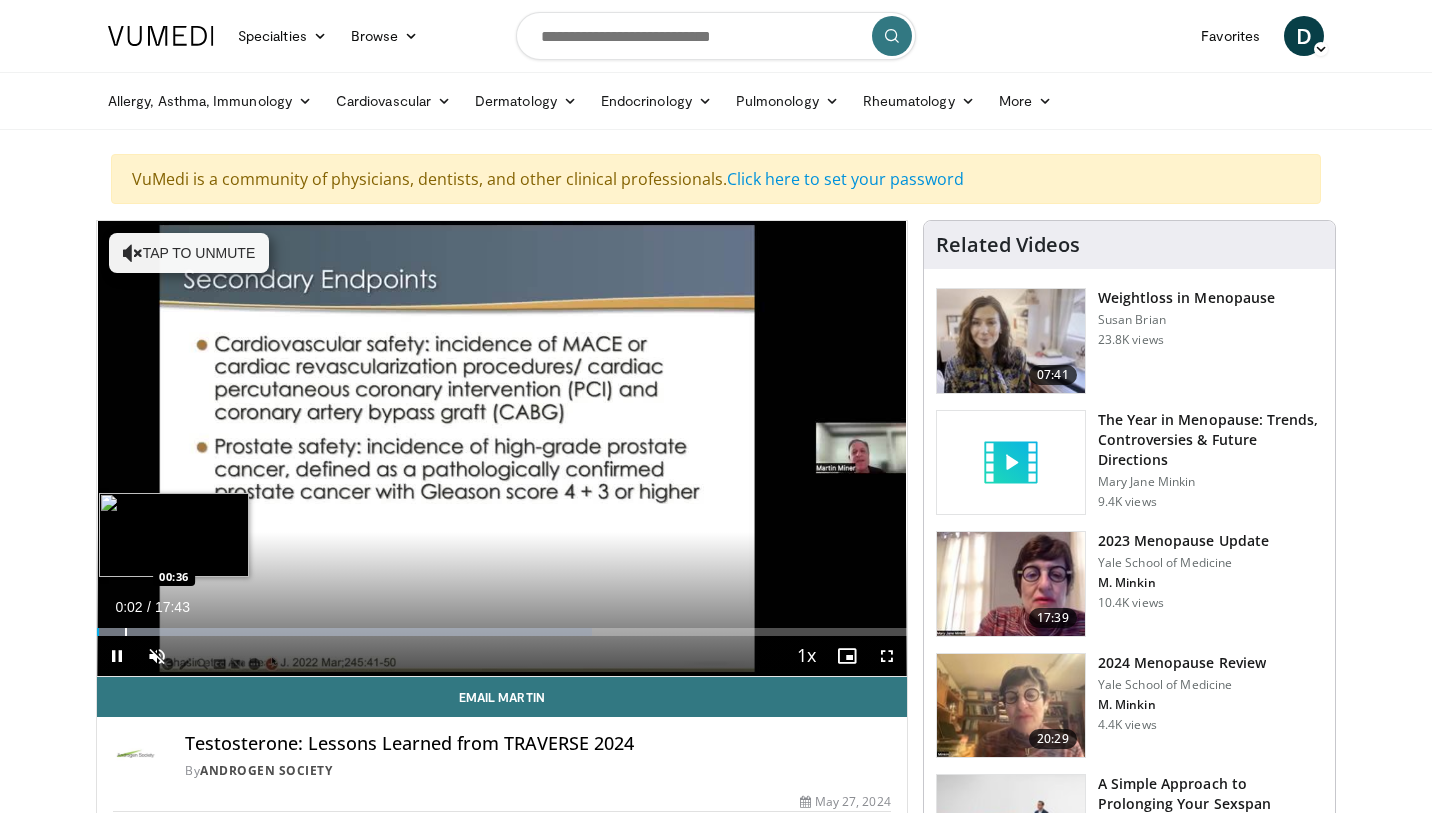 click at bounding box center (126, 632) 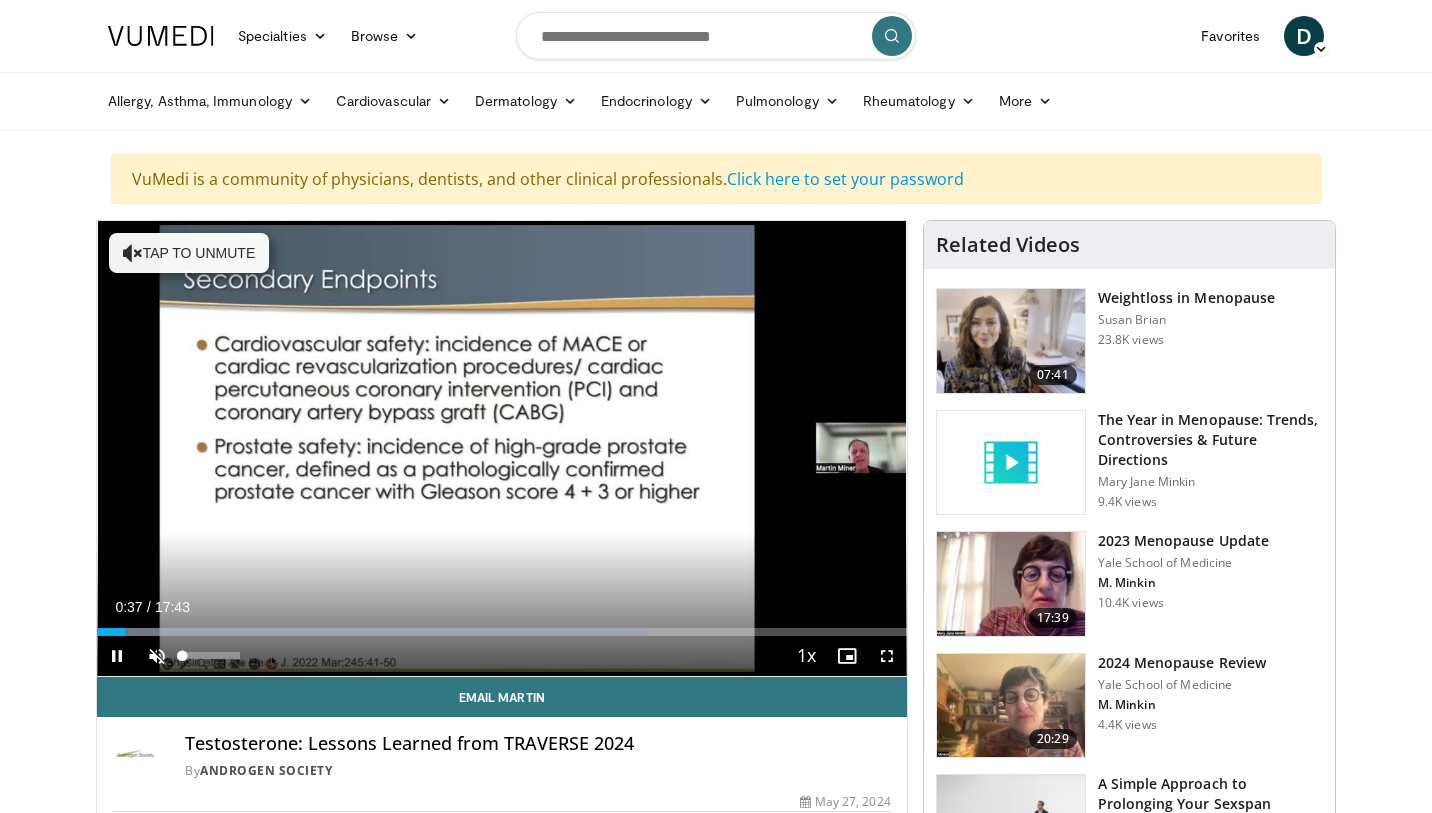 click at bounding box center (157, 656) 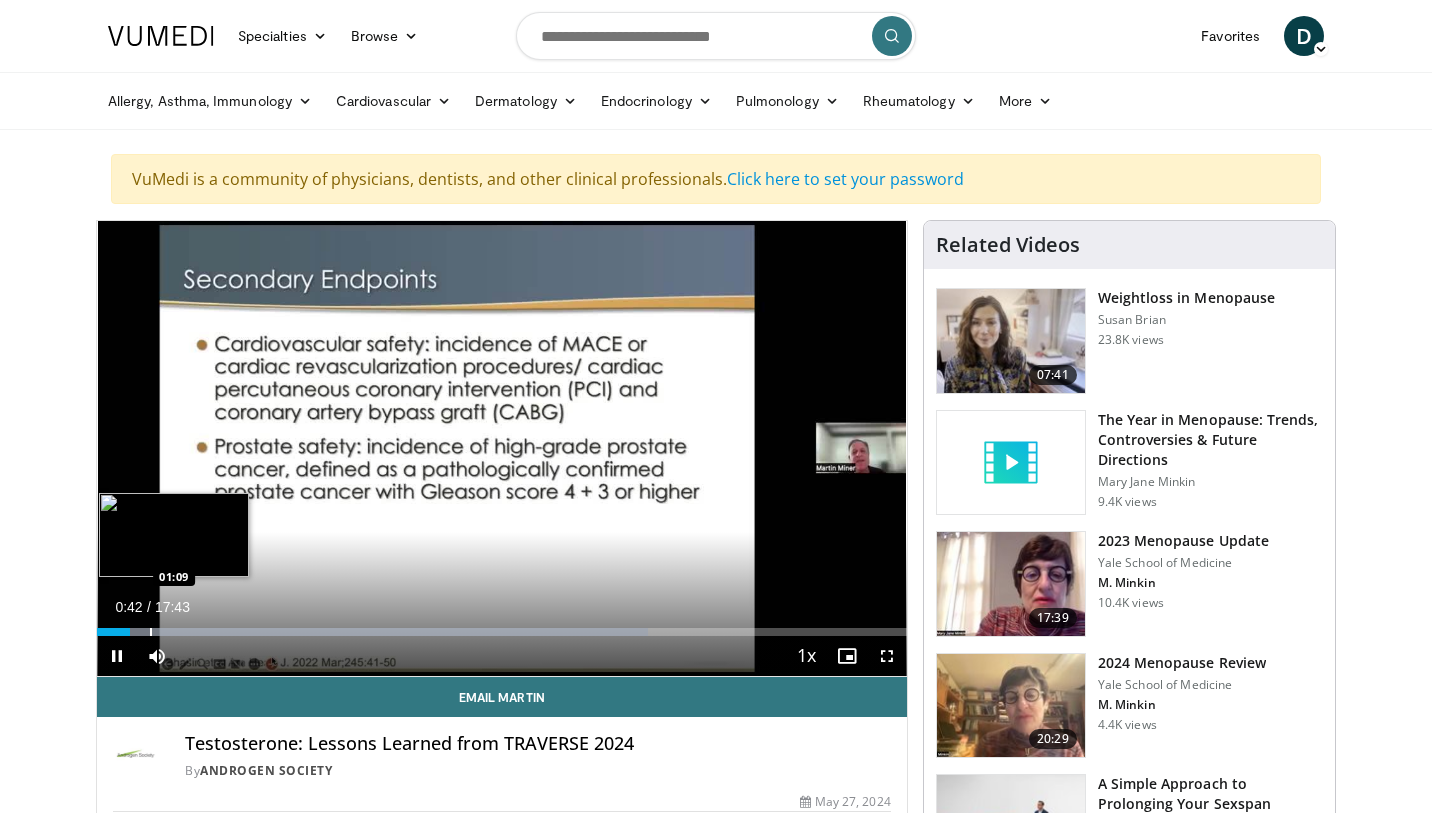 click at bounding box center [151, 632] 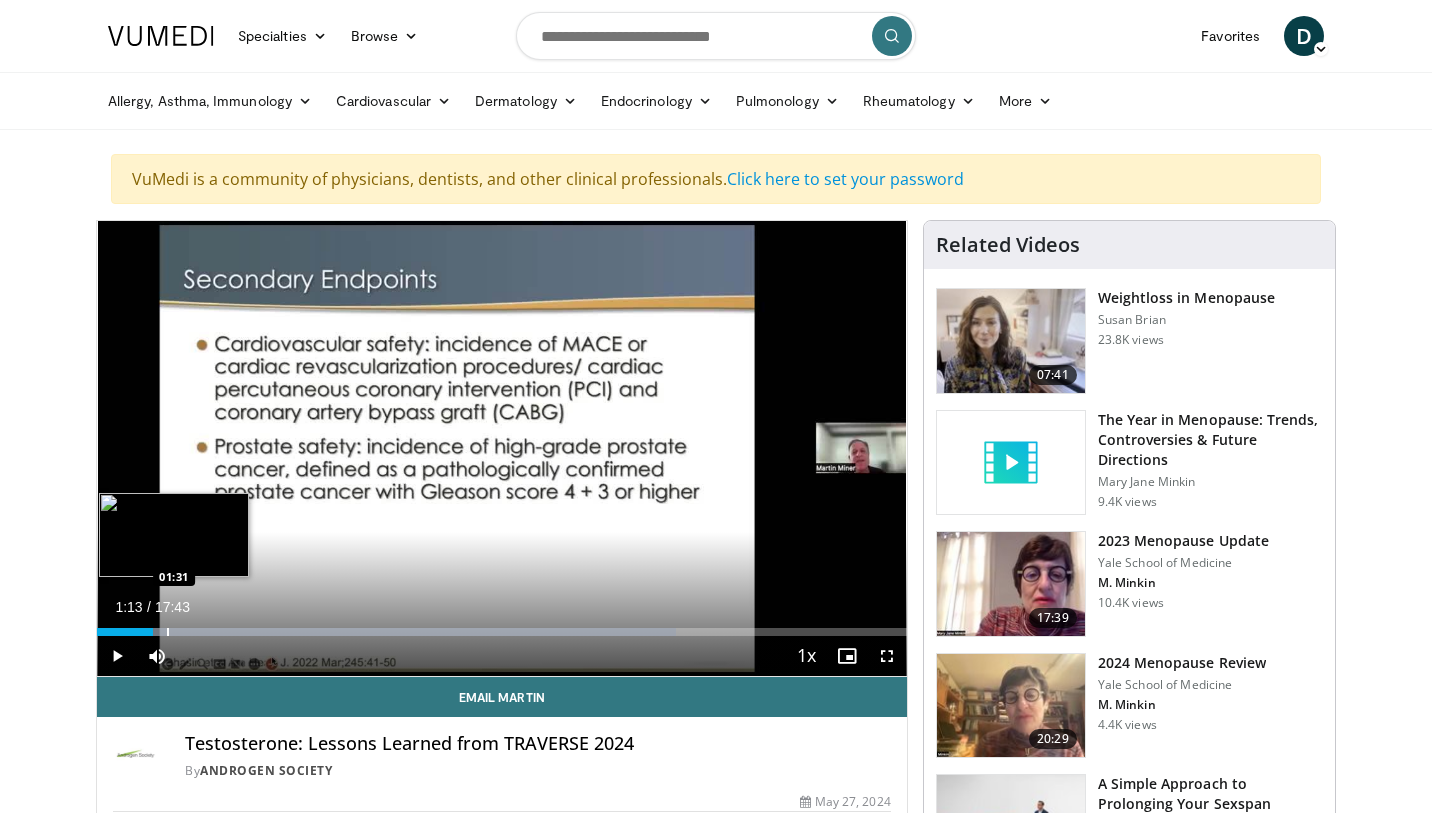 click on "Loaded :  71.49% 01:13 01:31" at bounding box center [502, 626] 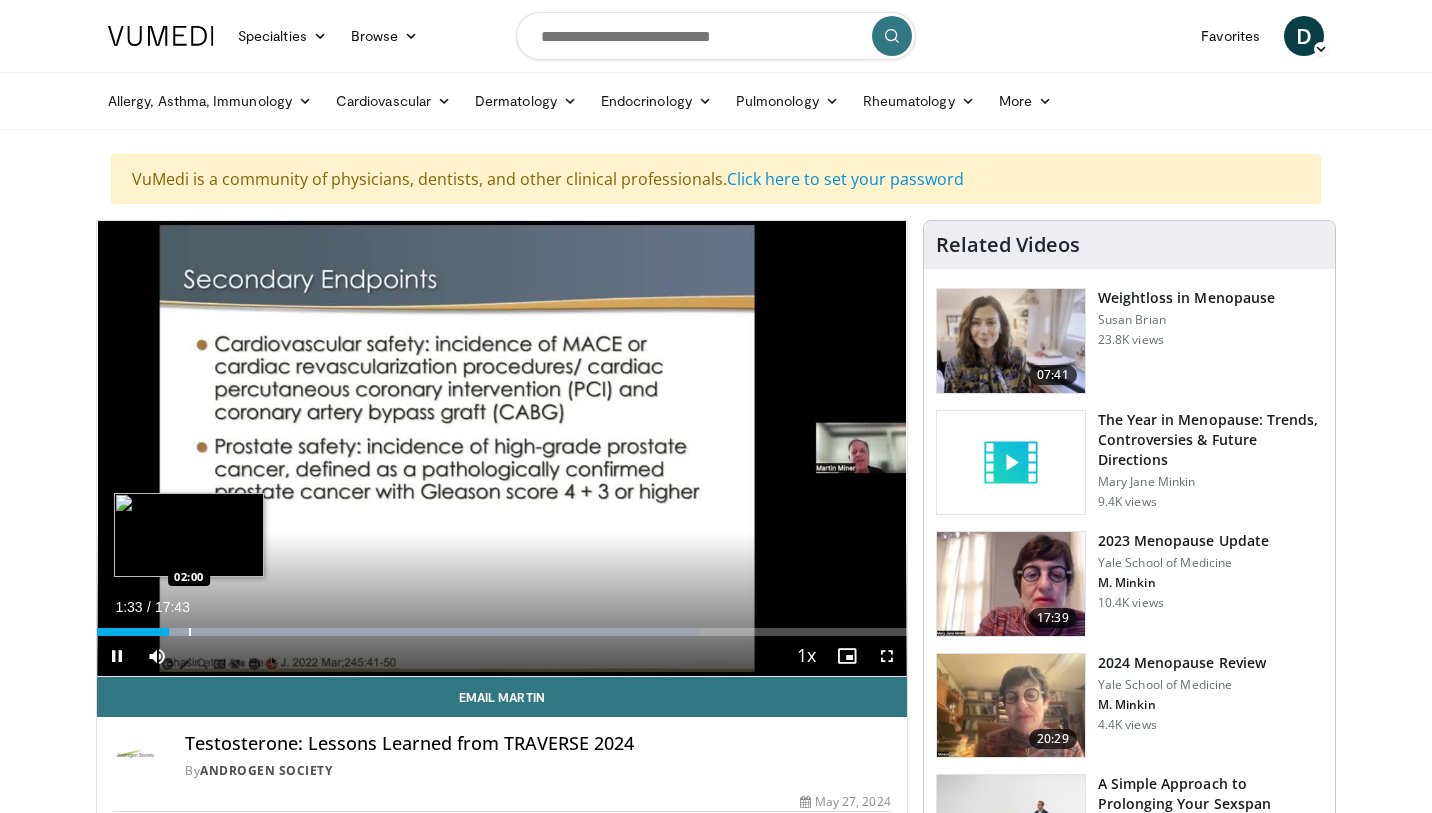click on "Loaded :  74.32% 01:33 02:00" at bounding box center (502, 626) 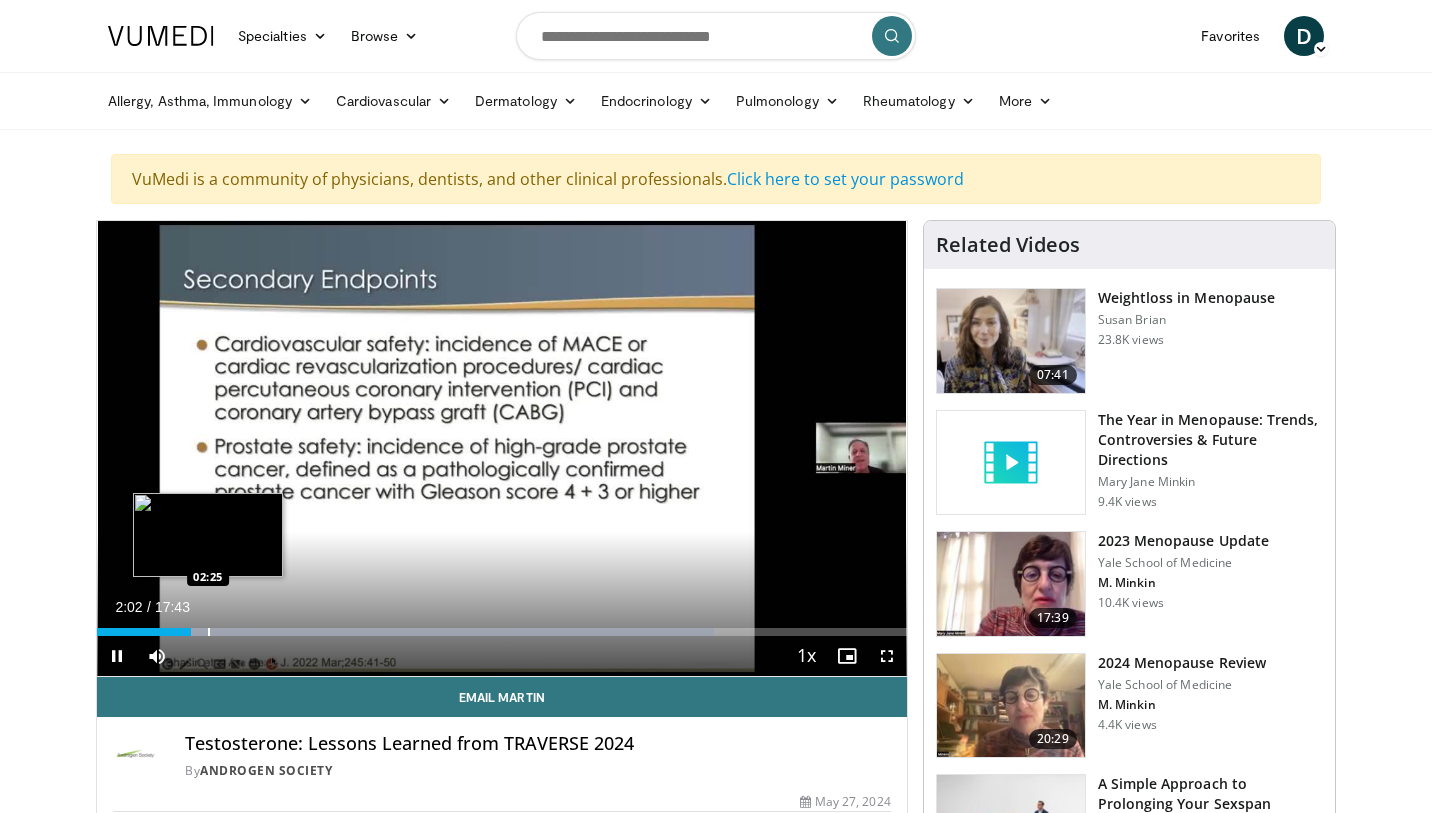 click on "Loaded :  76.20% 02:02 02:25" at bounding box center (502, 626) 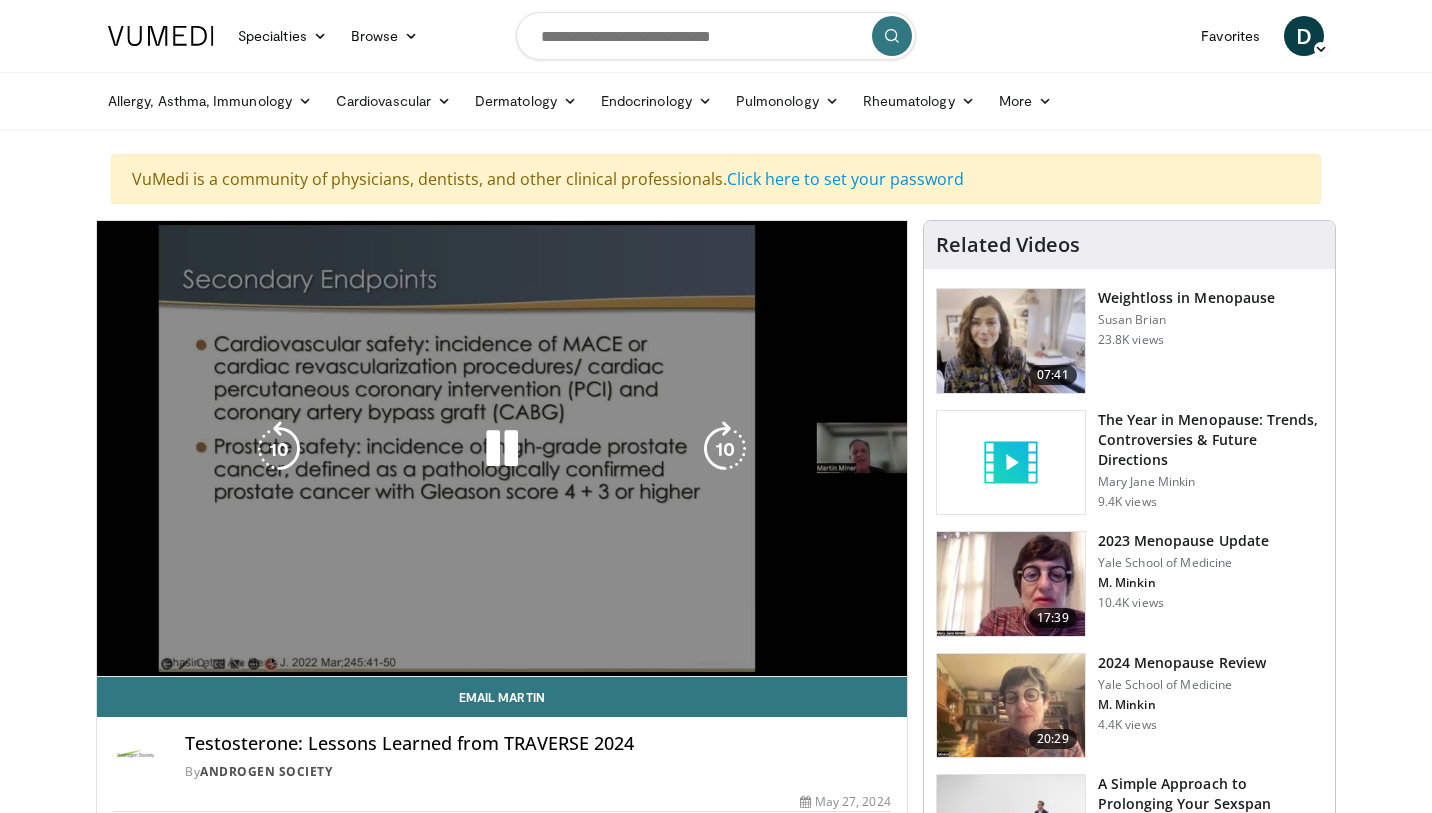scroll, scrollTop: 0, scrollLeft: 0, axis: both 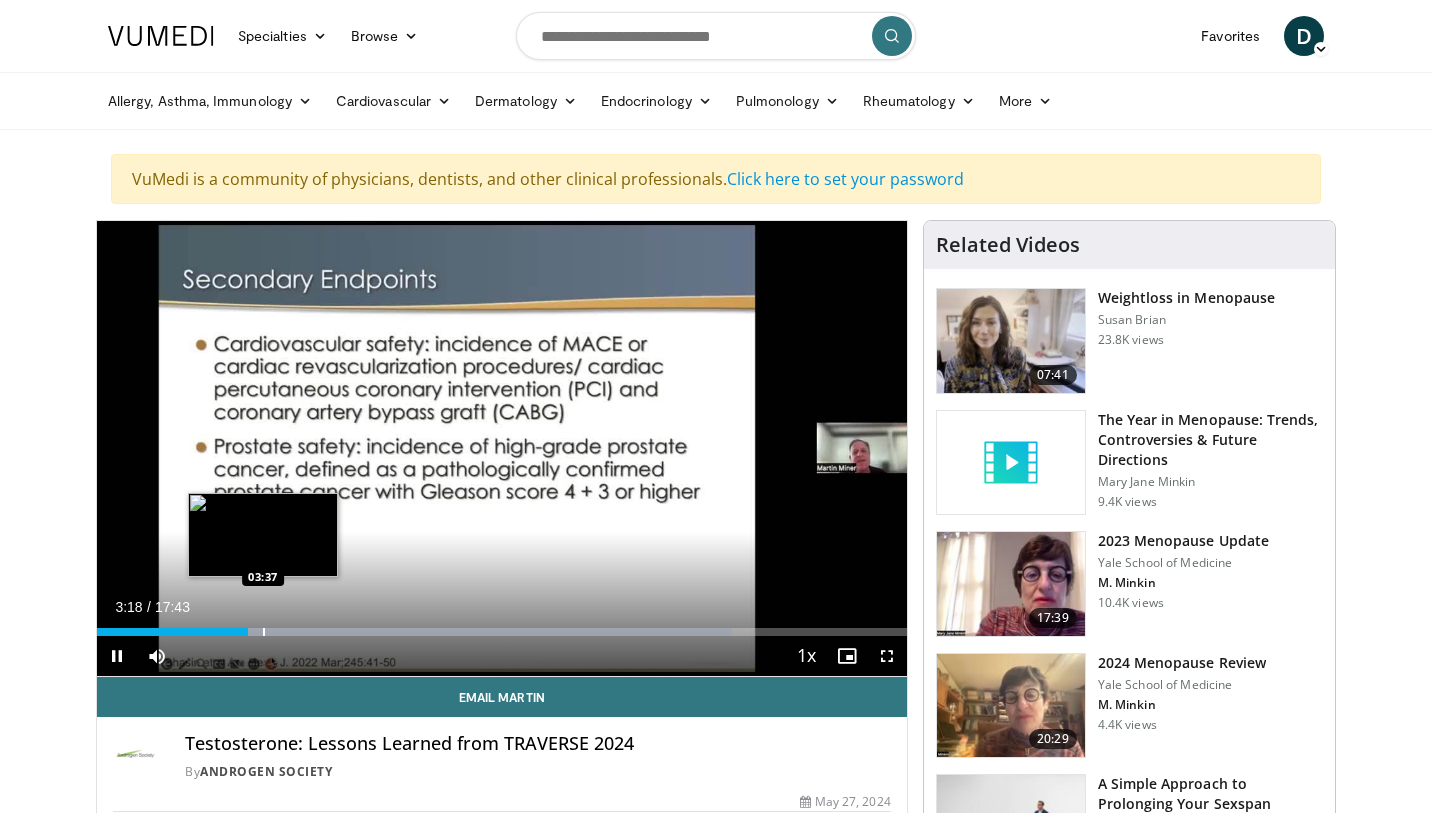 click at bounding box center (264, 632) 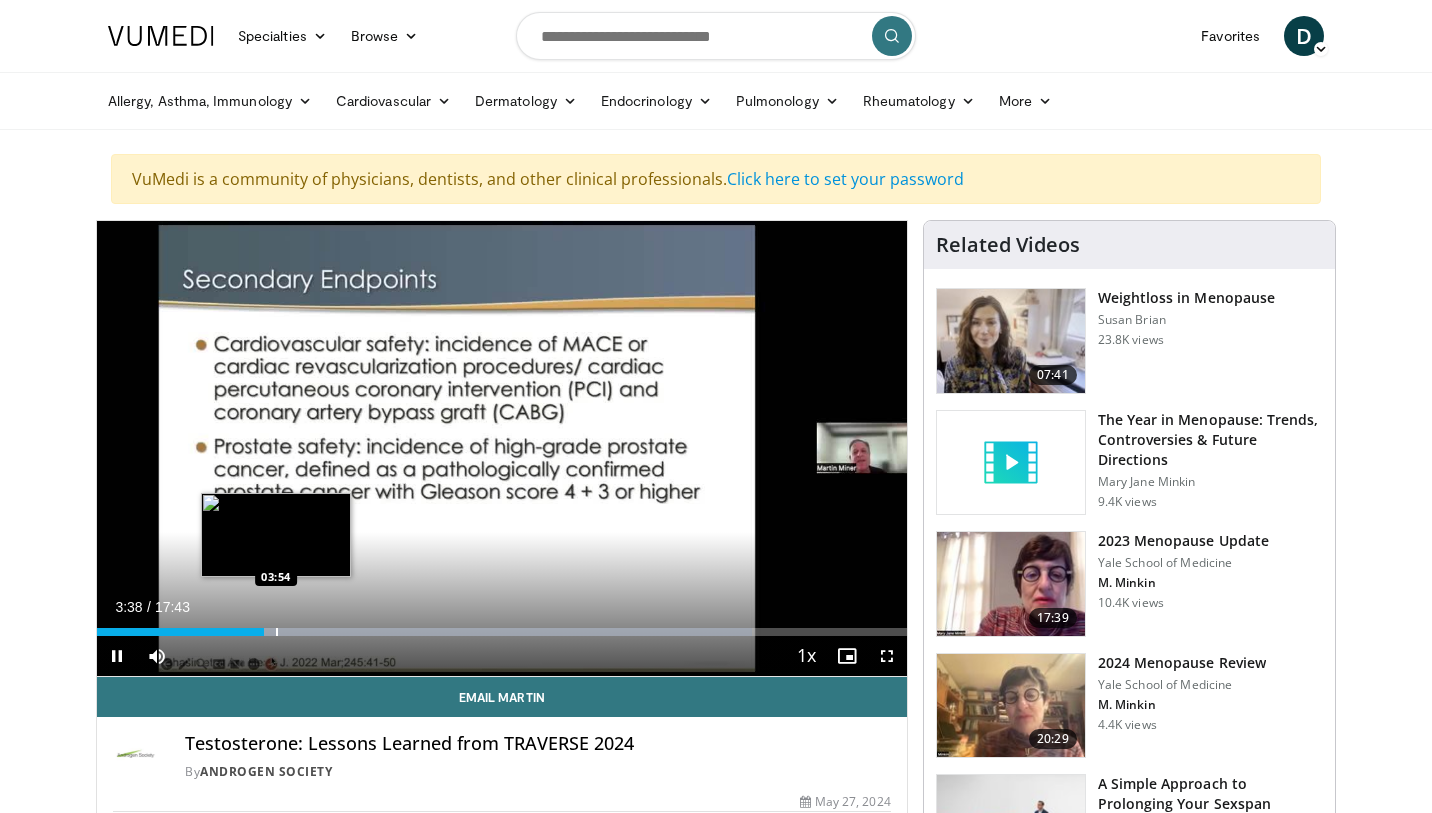 click at bounding box center (277, 632) 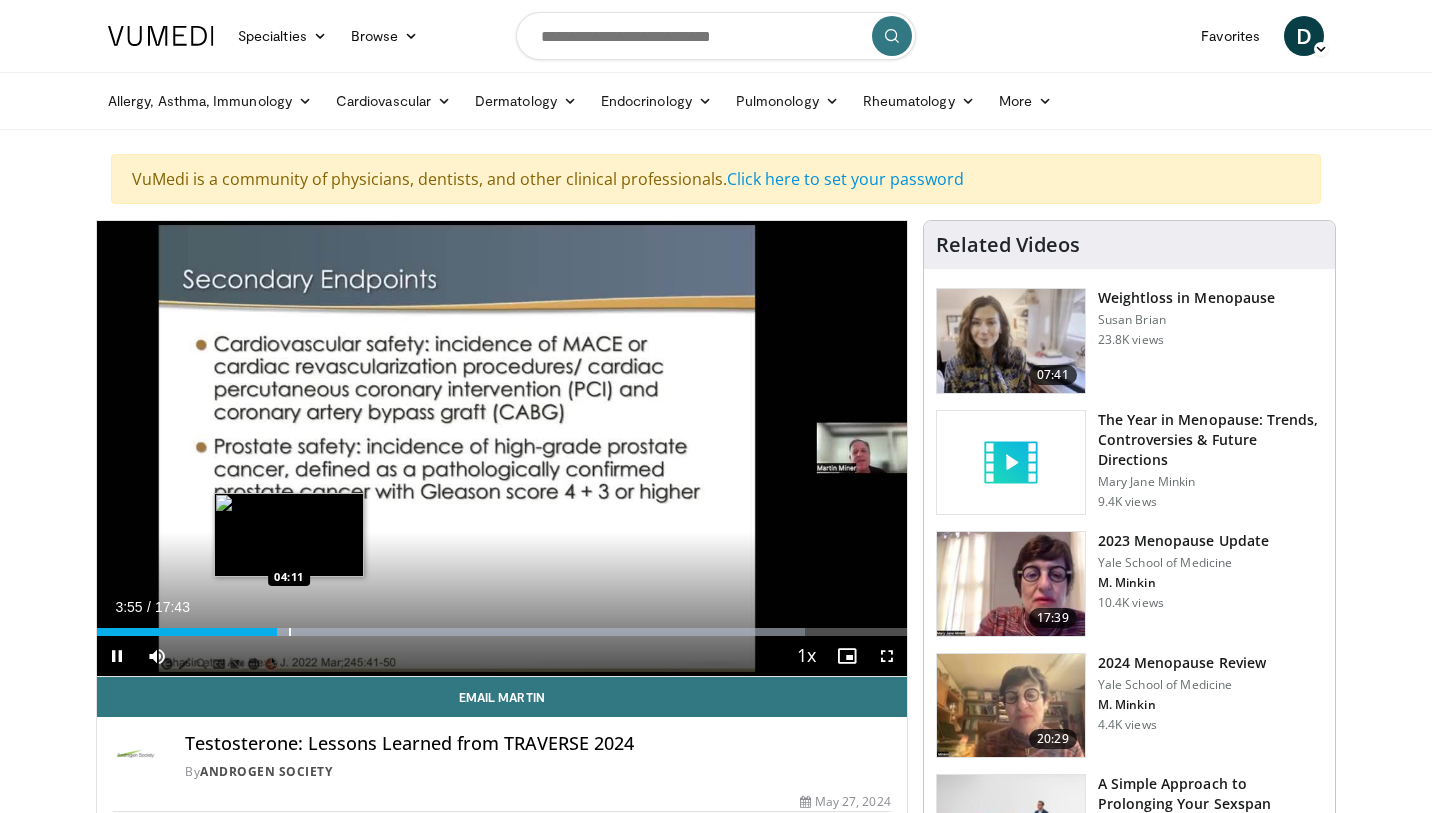click at bounding box center (290, 632) 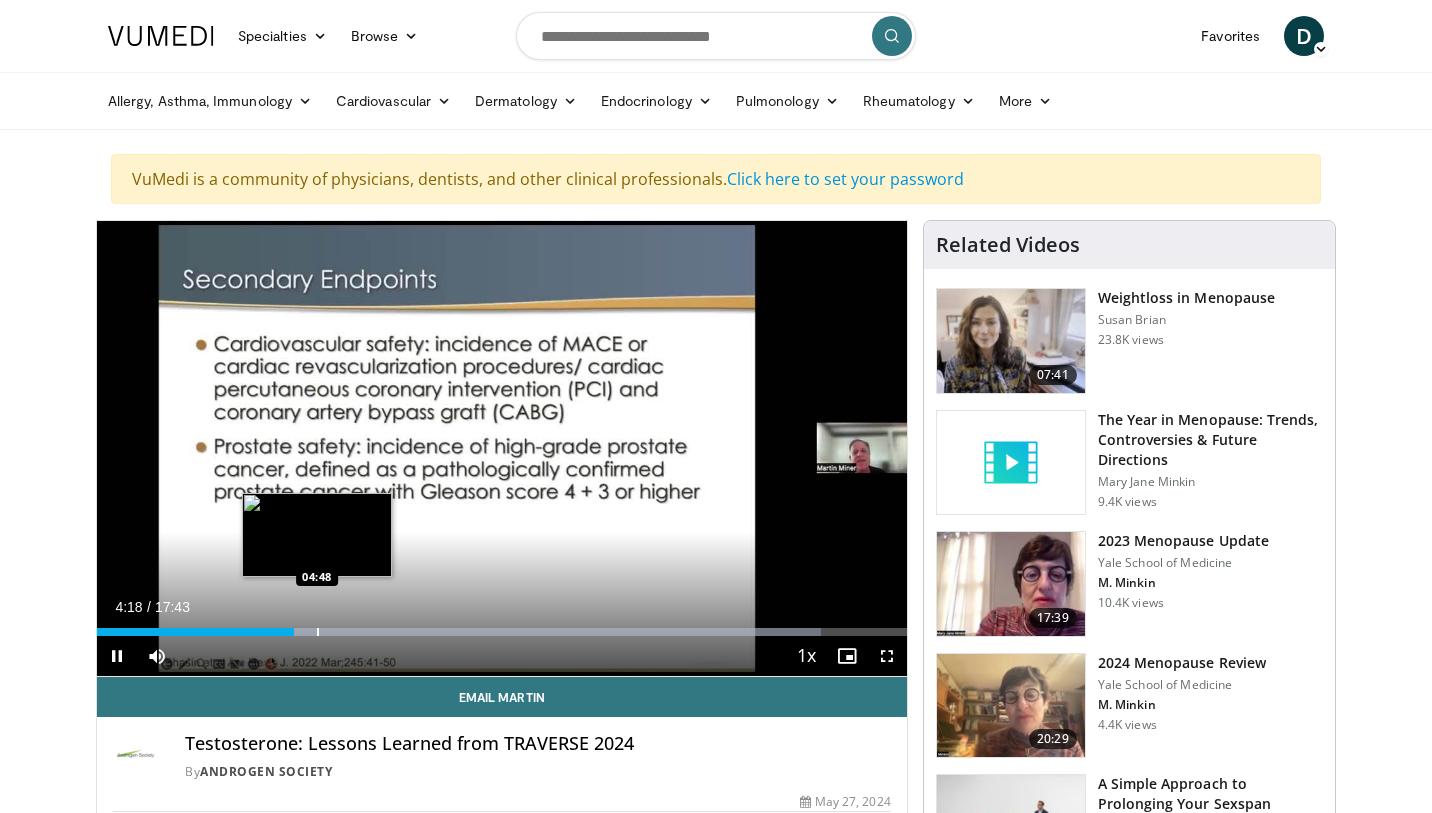 click at bounding box center [318, 632] 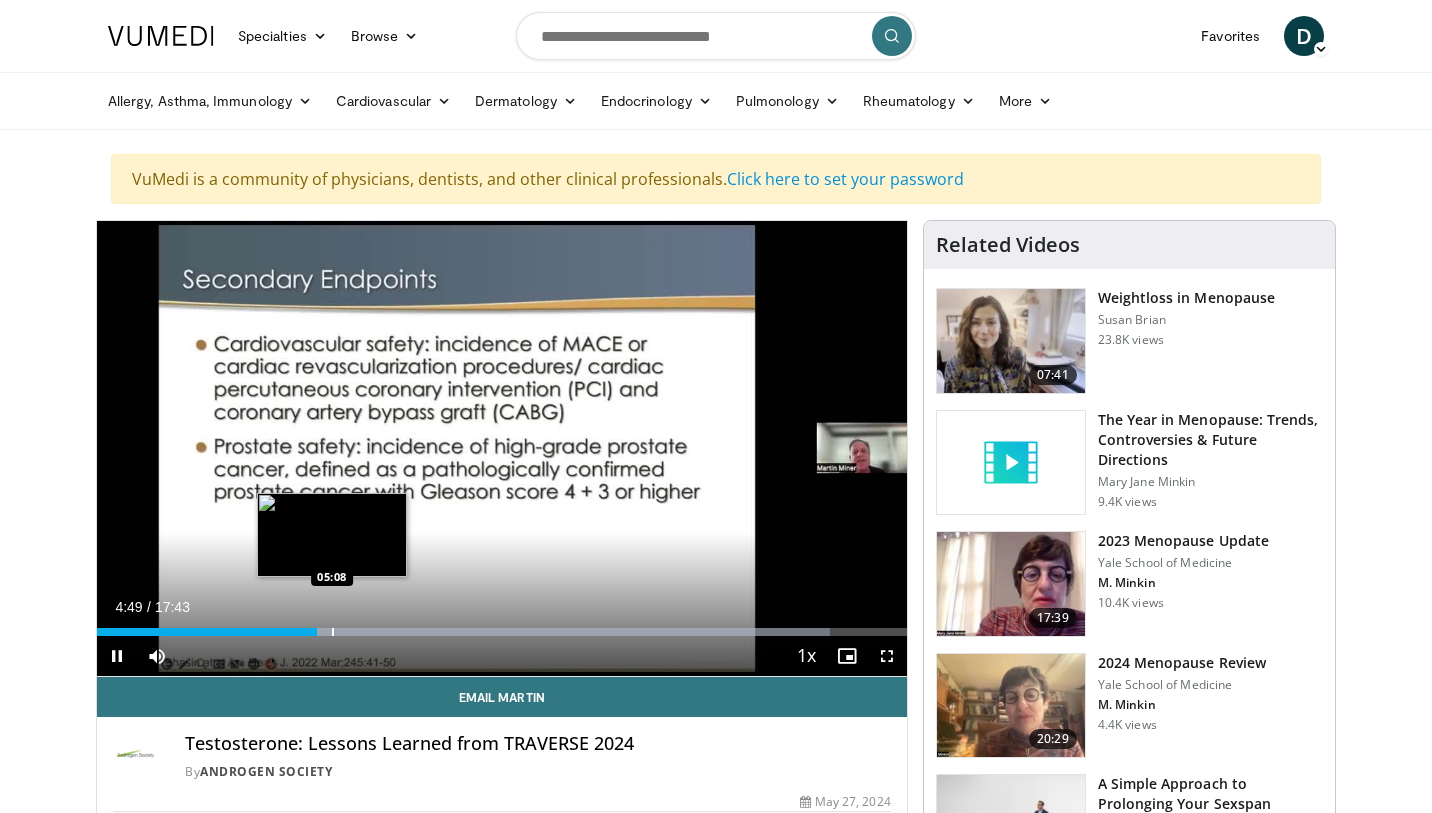 click at bounding box center [333, 632] 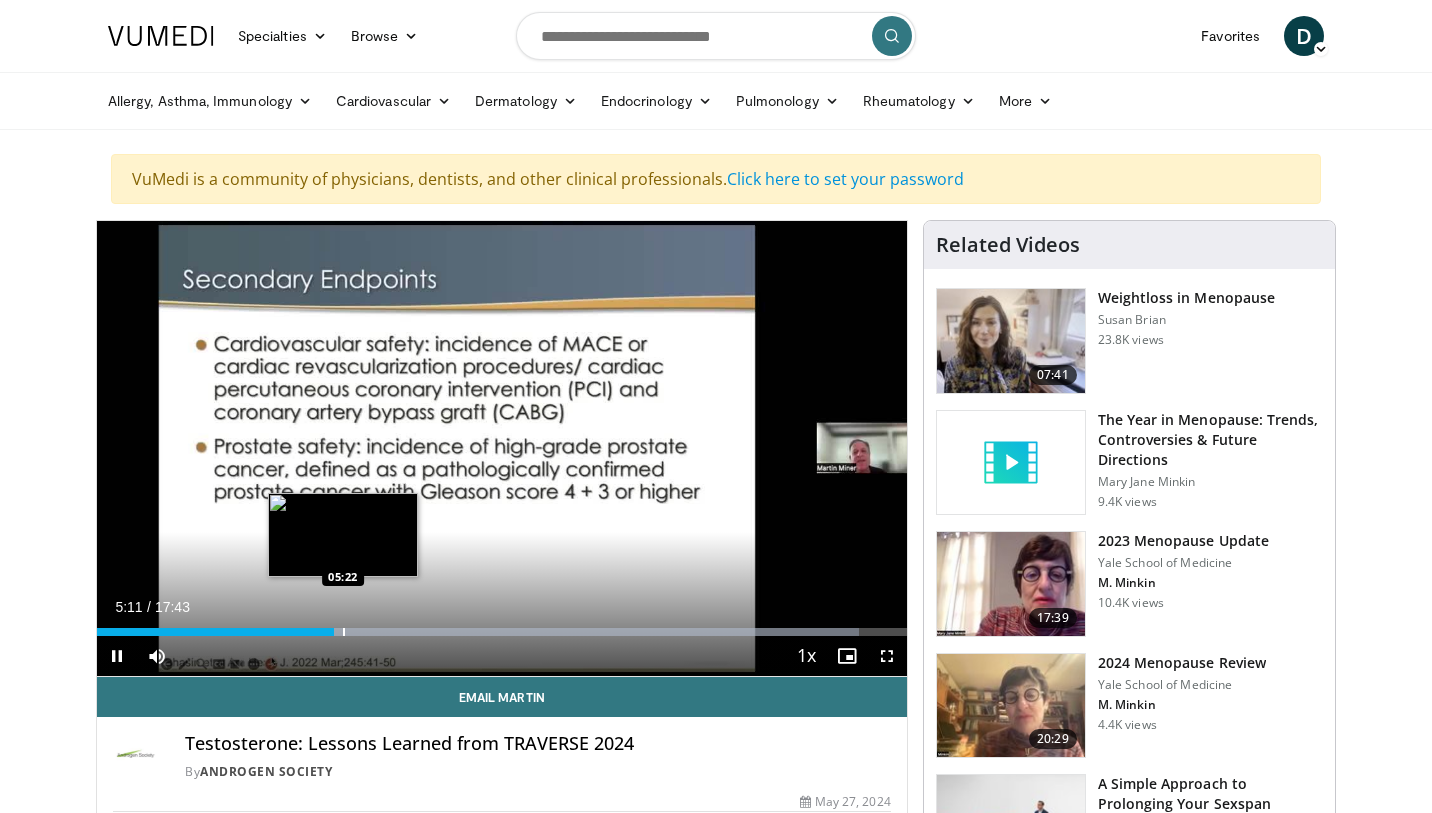click at bounding box center [344, 632] 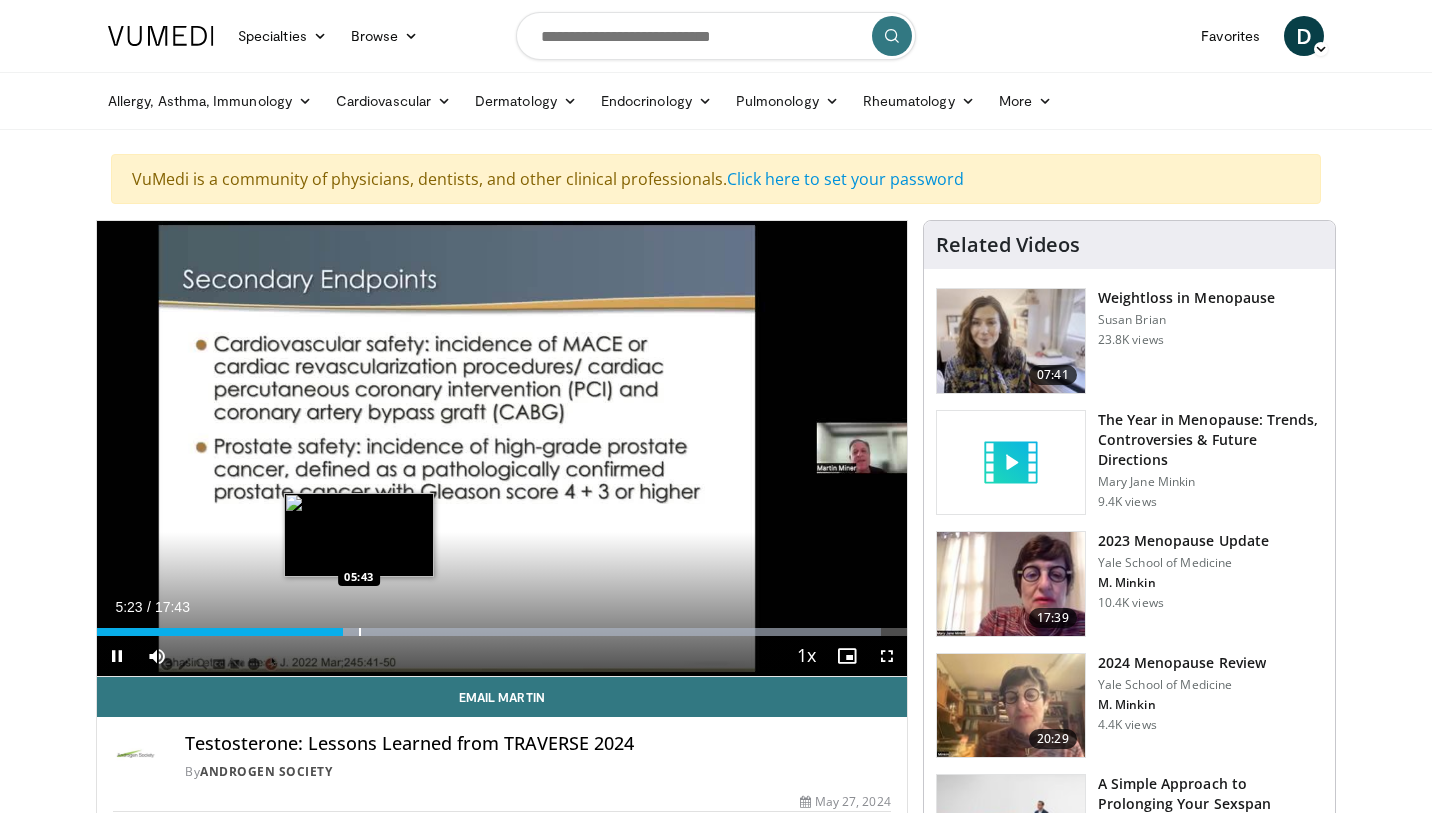 click at bounding box center (360, 632) 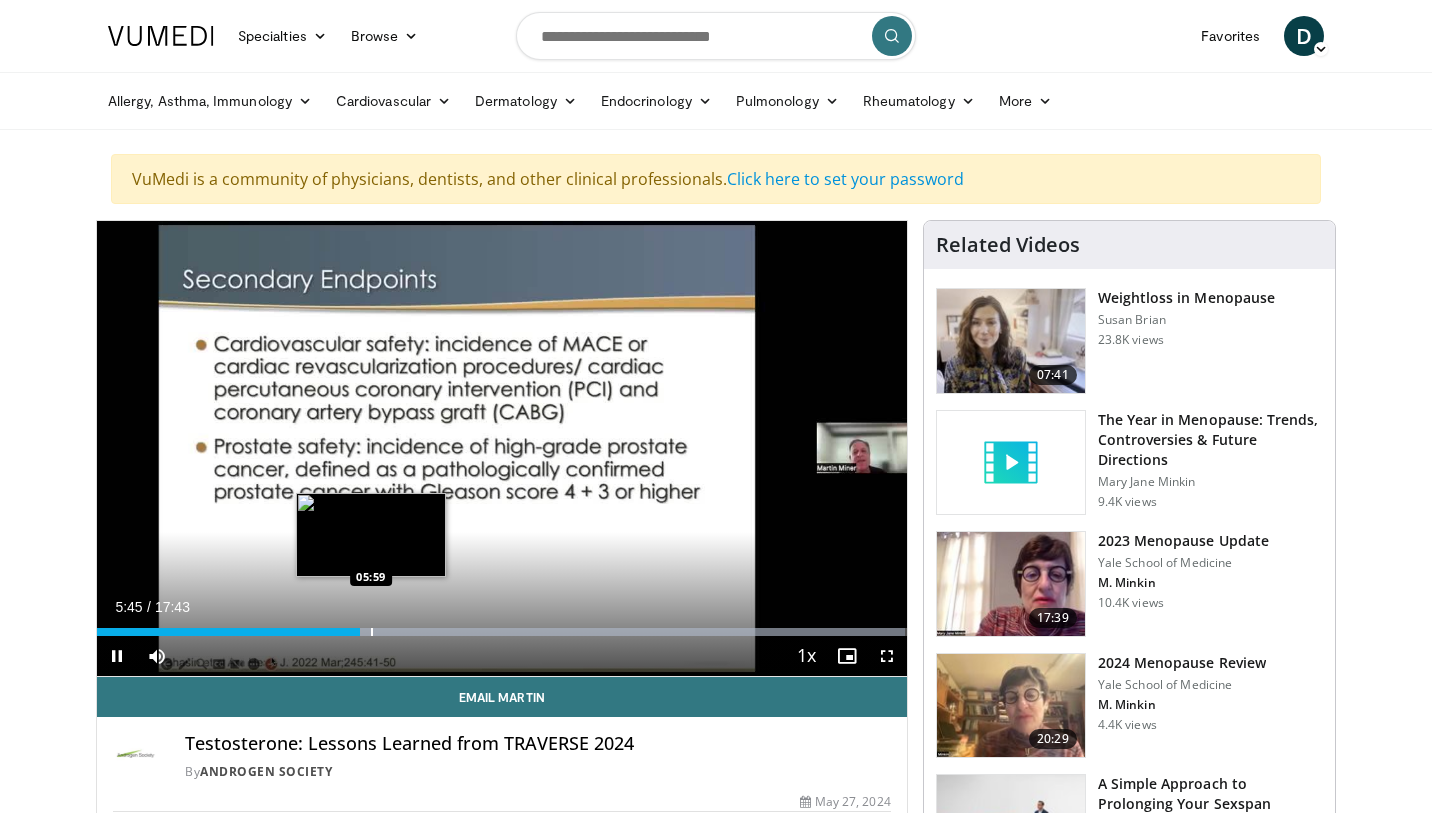 click at bounding box center [372, 632] 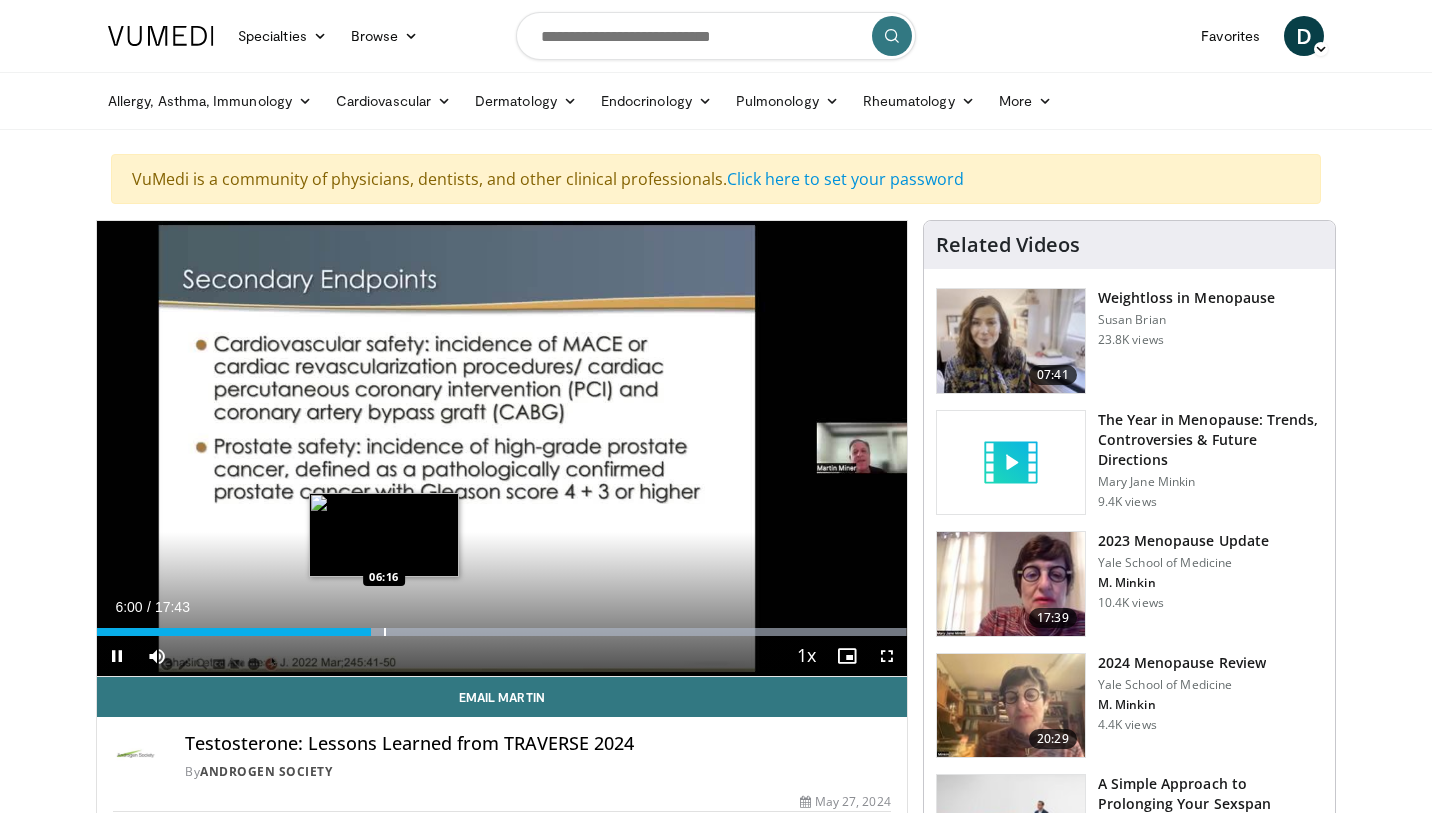 click at bounding box center (385, 632) 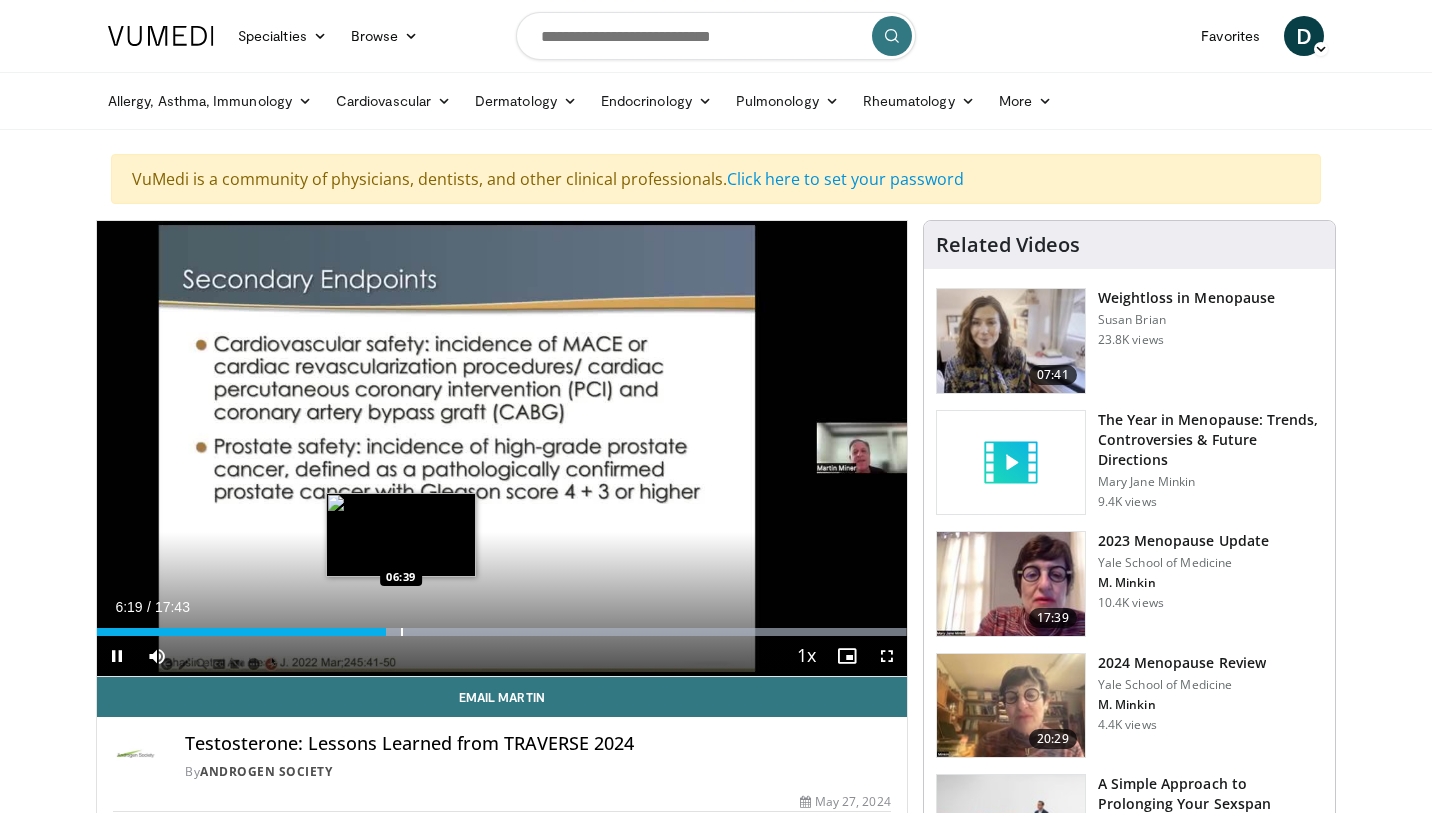 click at bounding box center [402, 632] 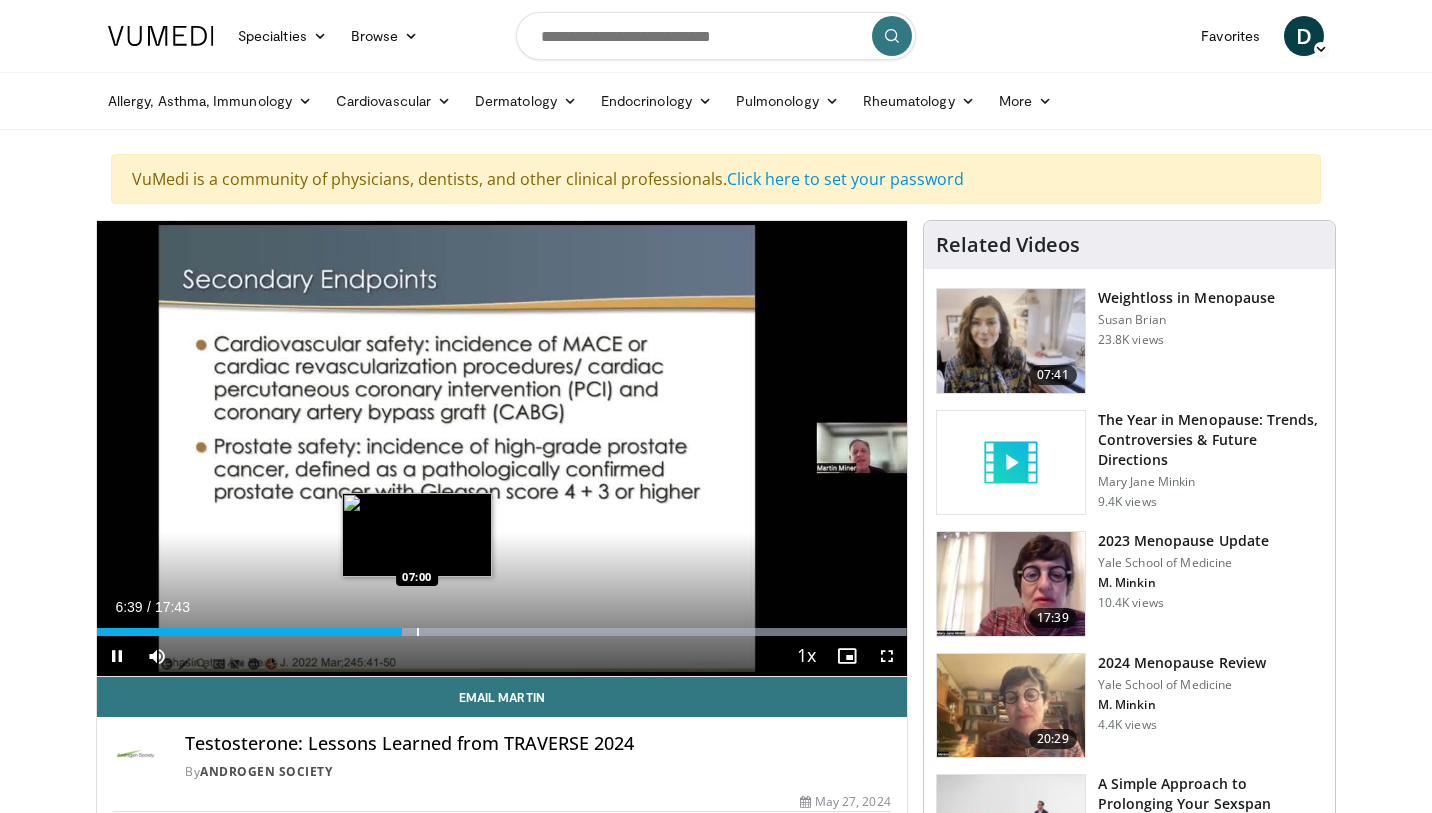 click at bounding box center (418, 632) 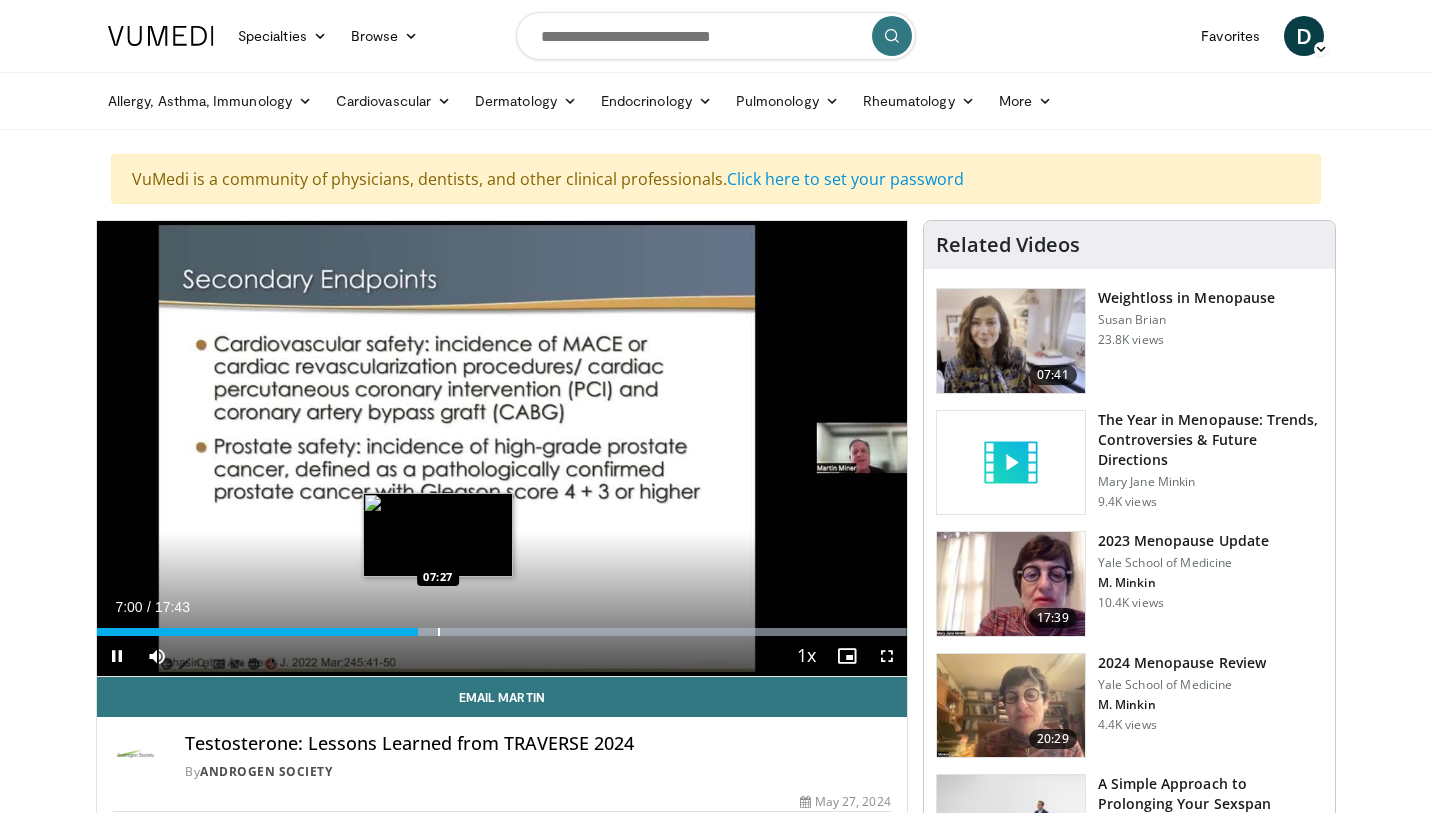 click at bounding box center (439, 632) 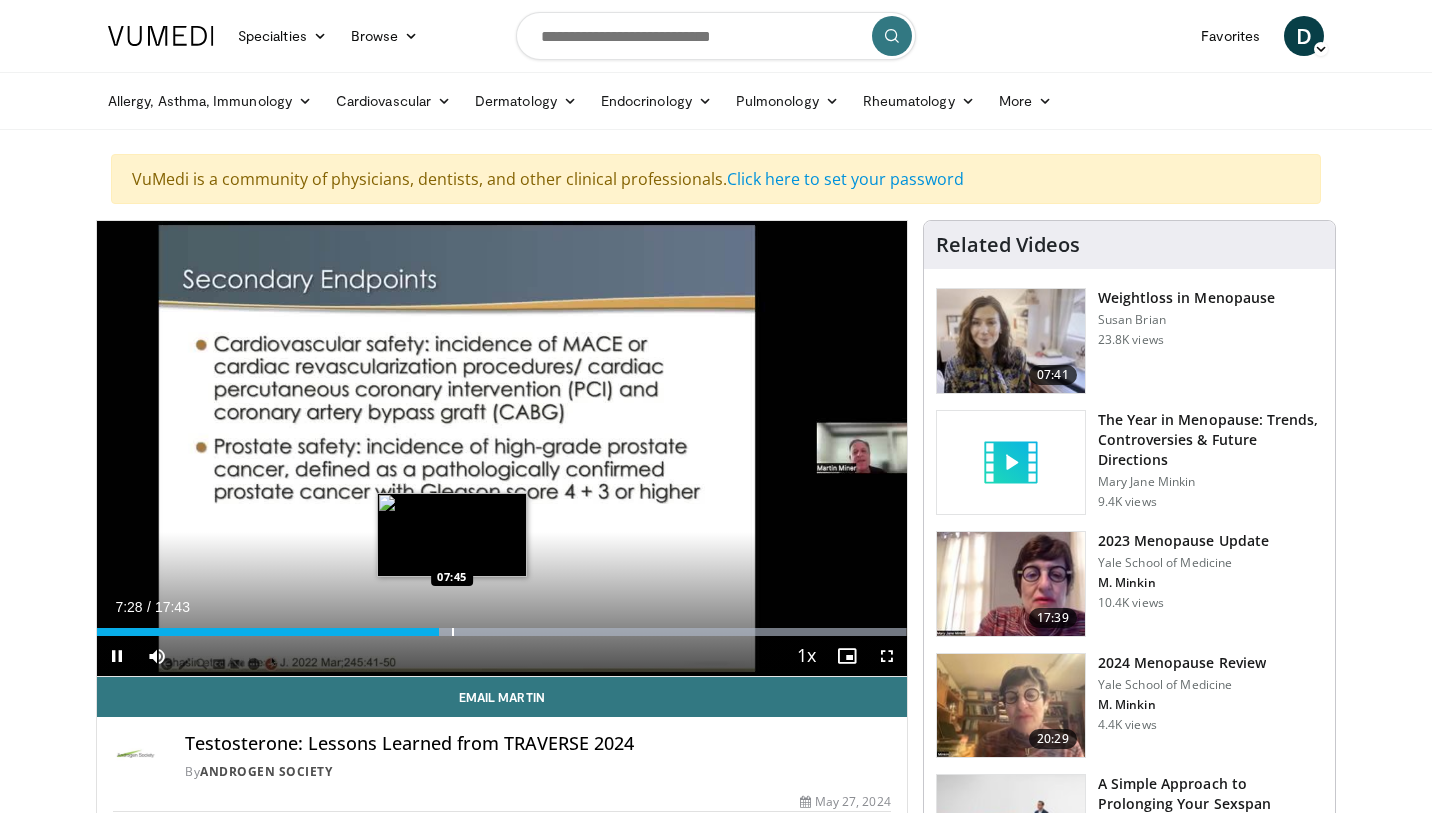click at bounding box center [453, 632] 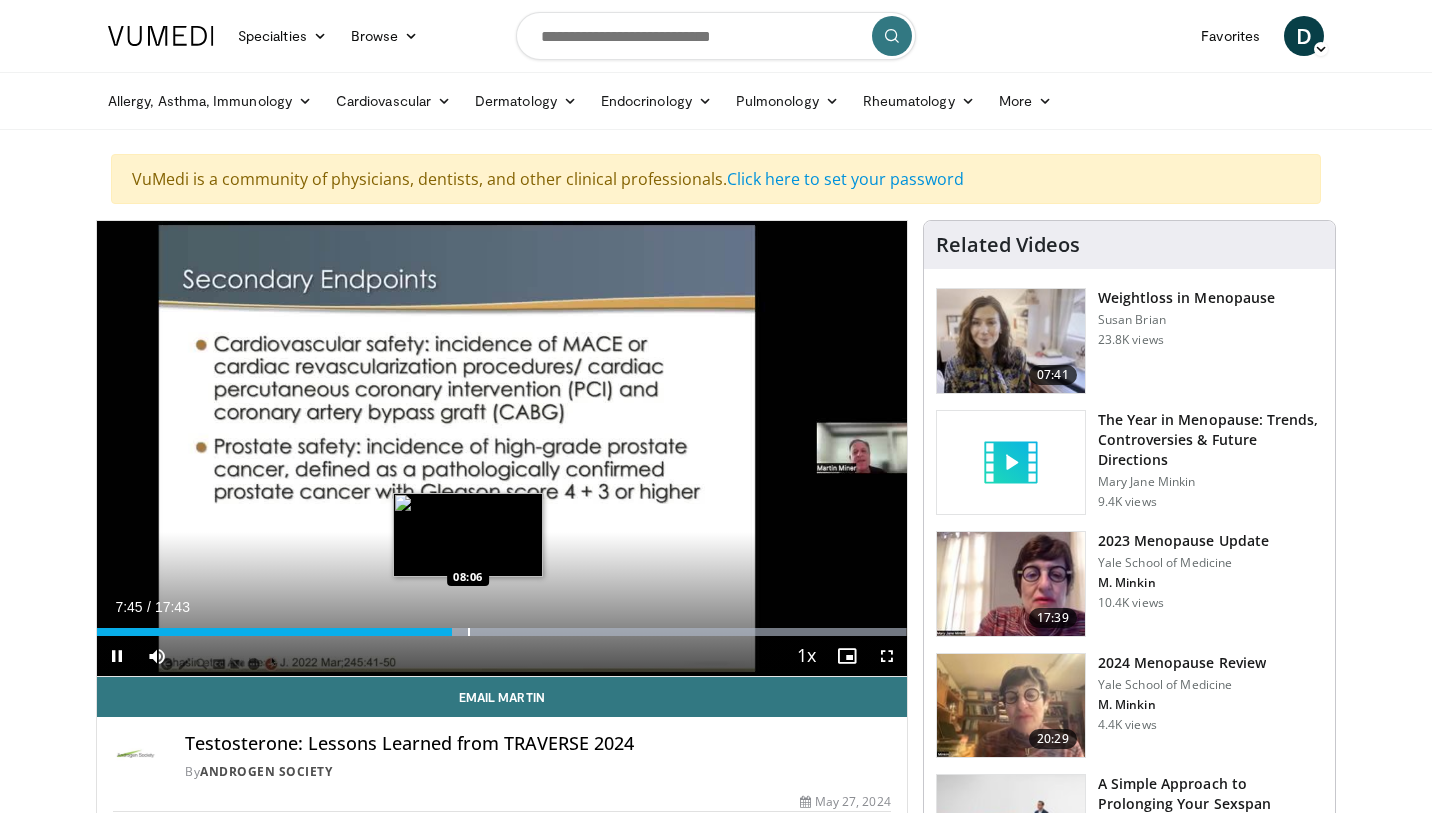 click at bounding box center [469, 632] 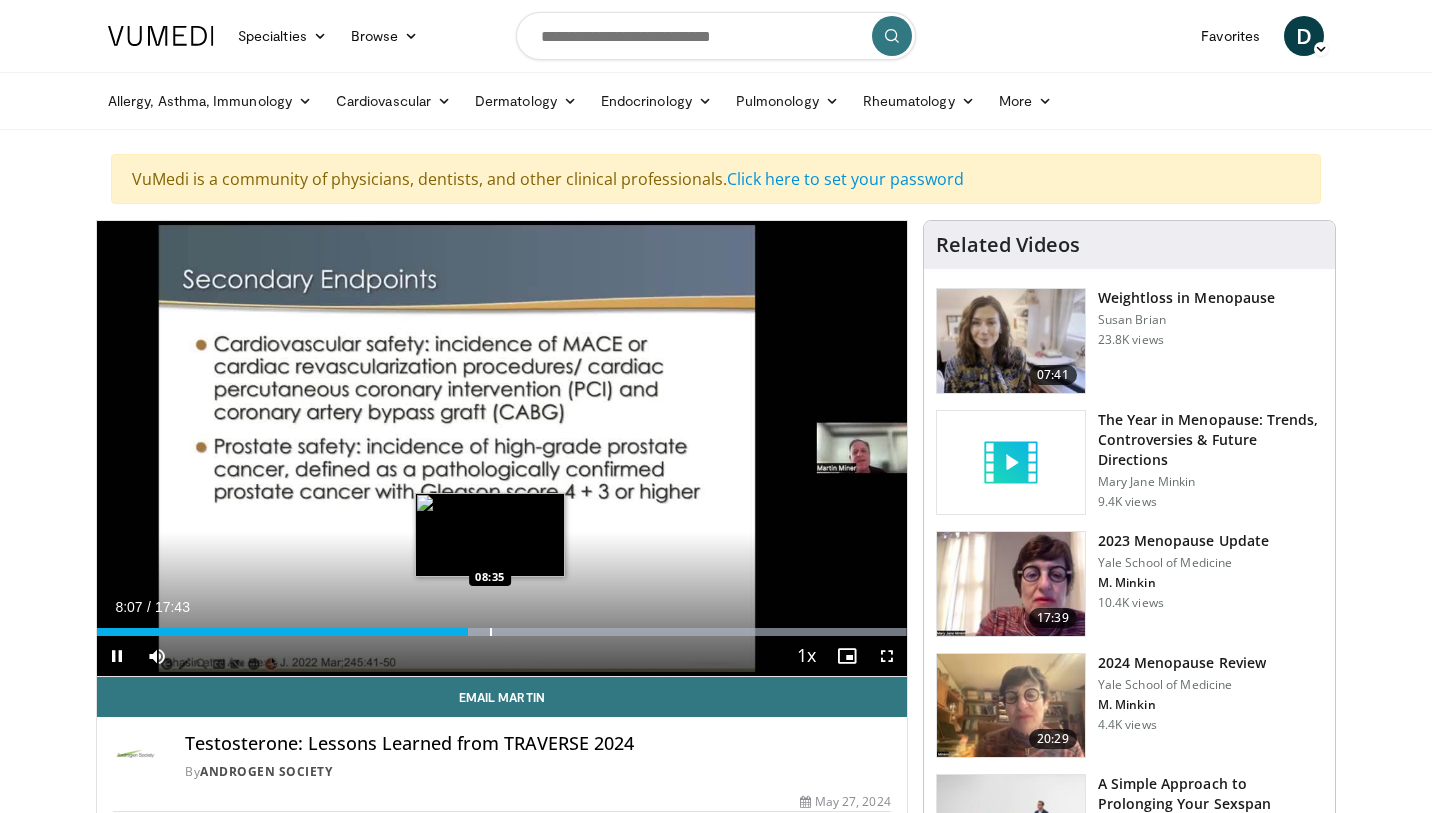 click at bounding box center (491, 632) 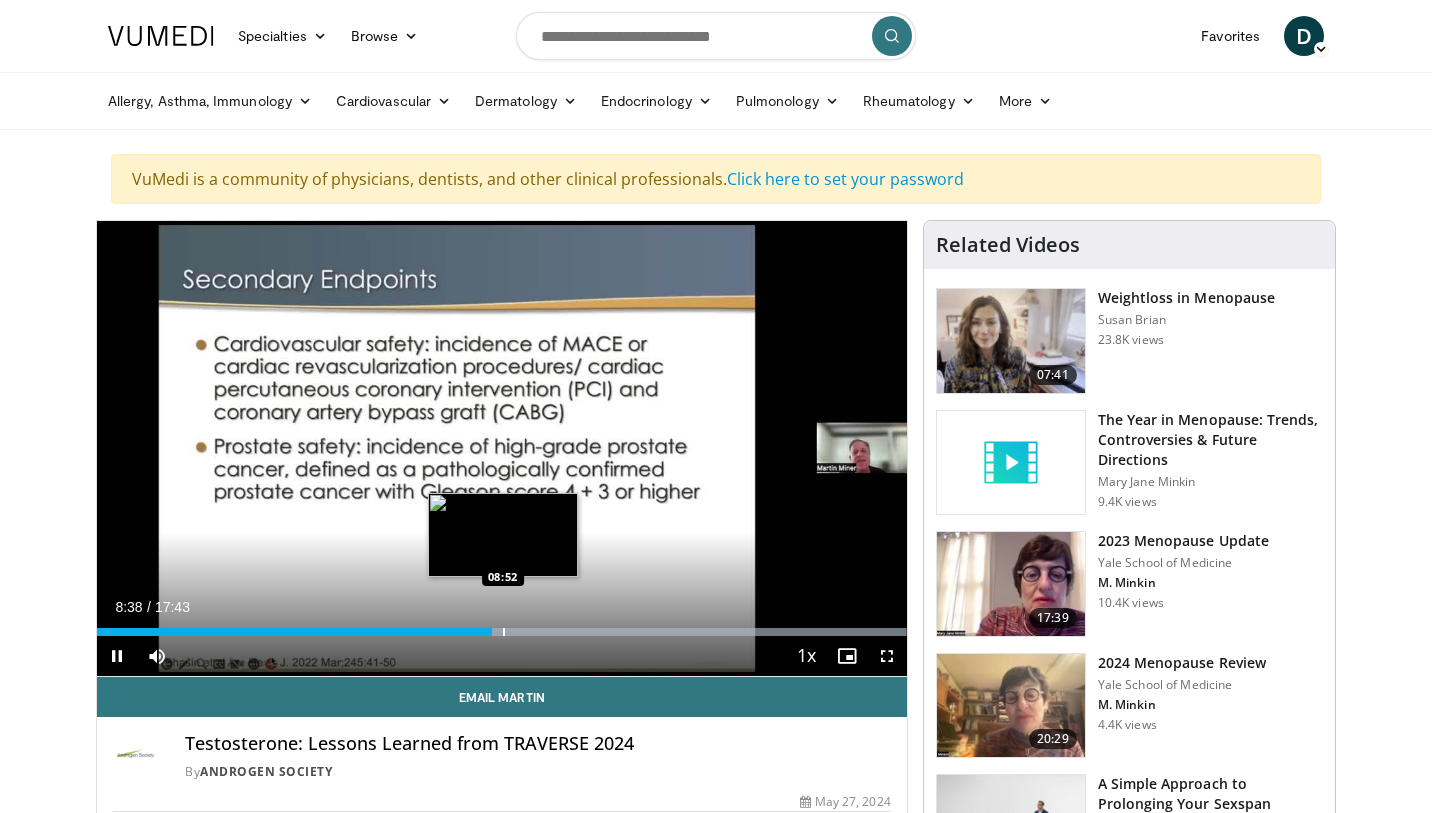 click at bounding box center [504, 632] 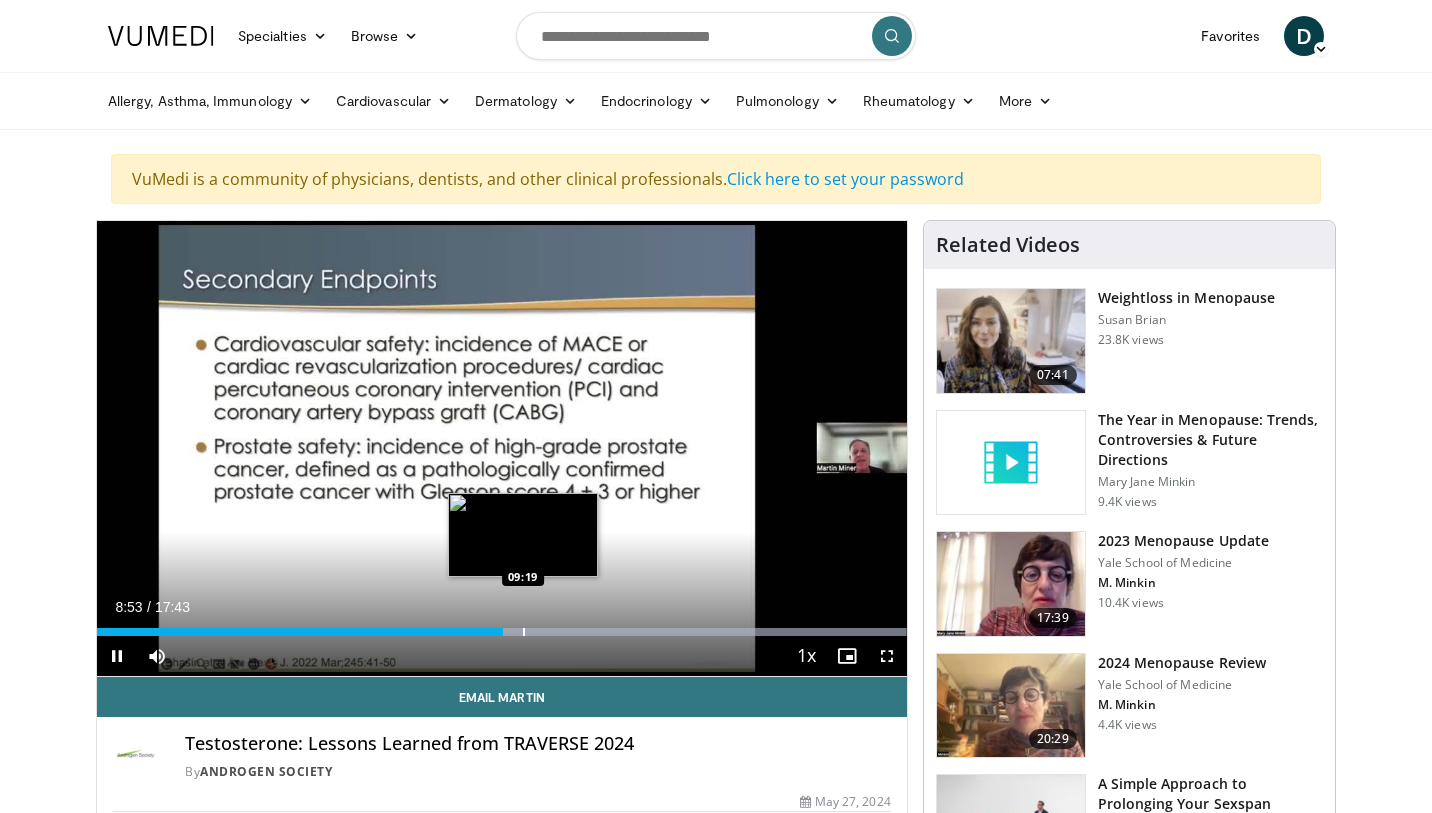 click at bounding box center [524, 632] 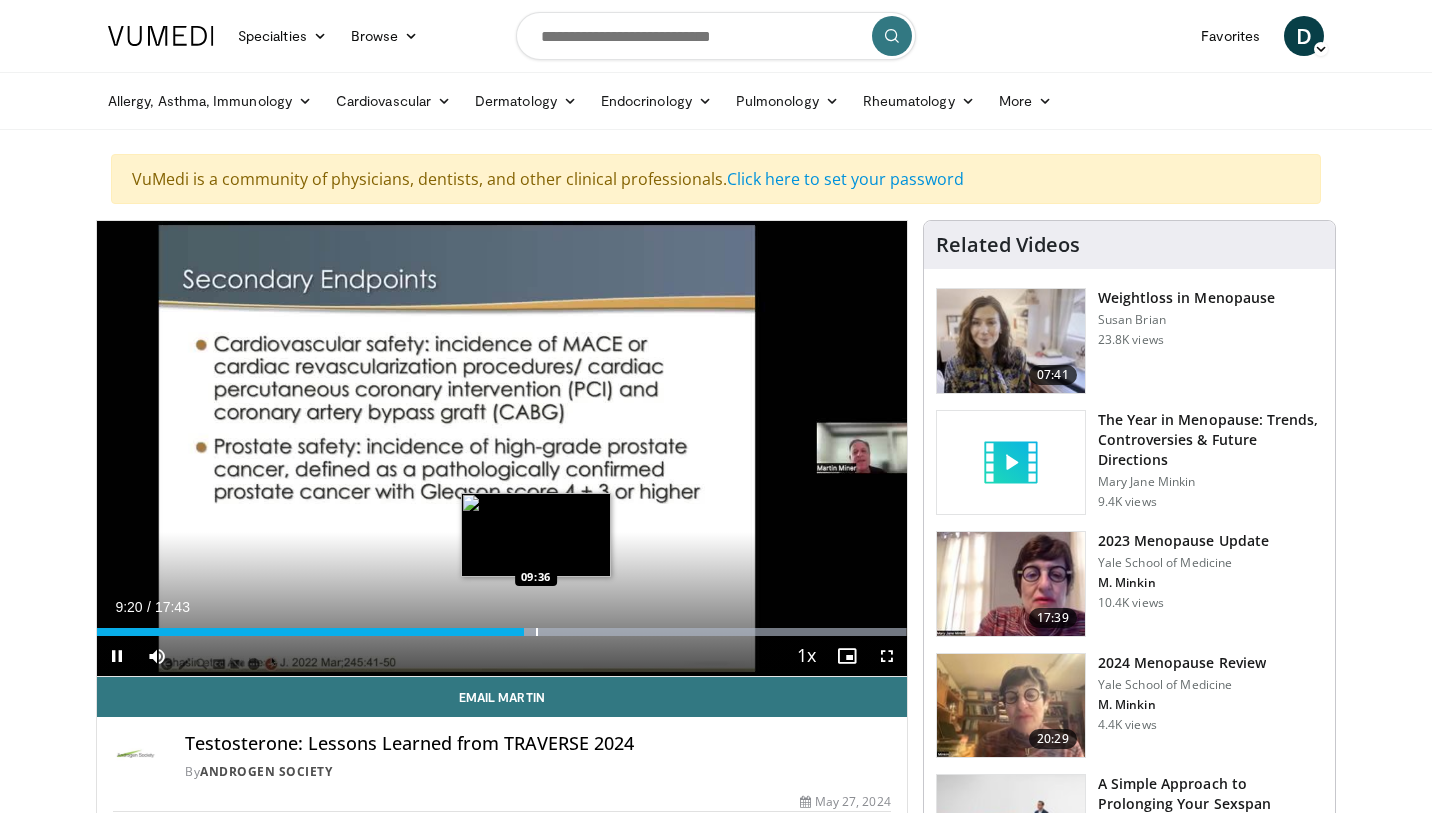 click at bounding box center [537, 632] 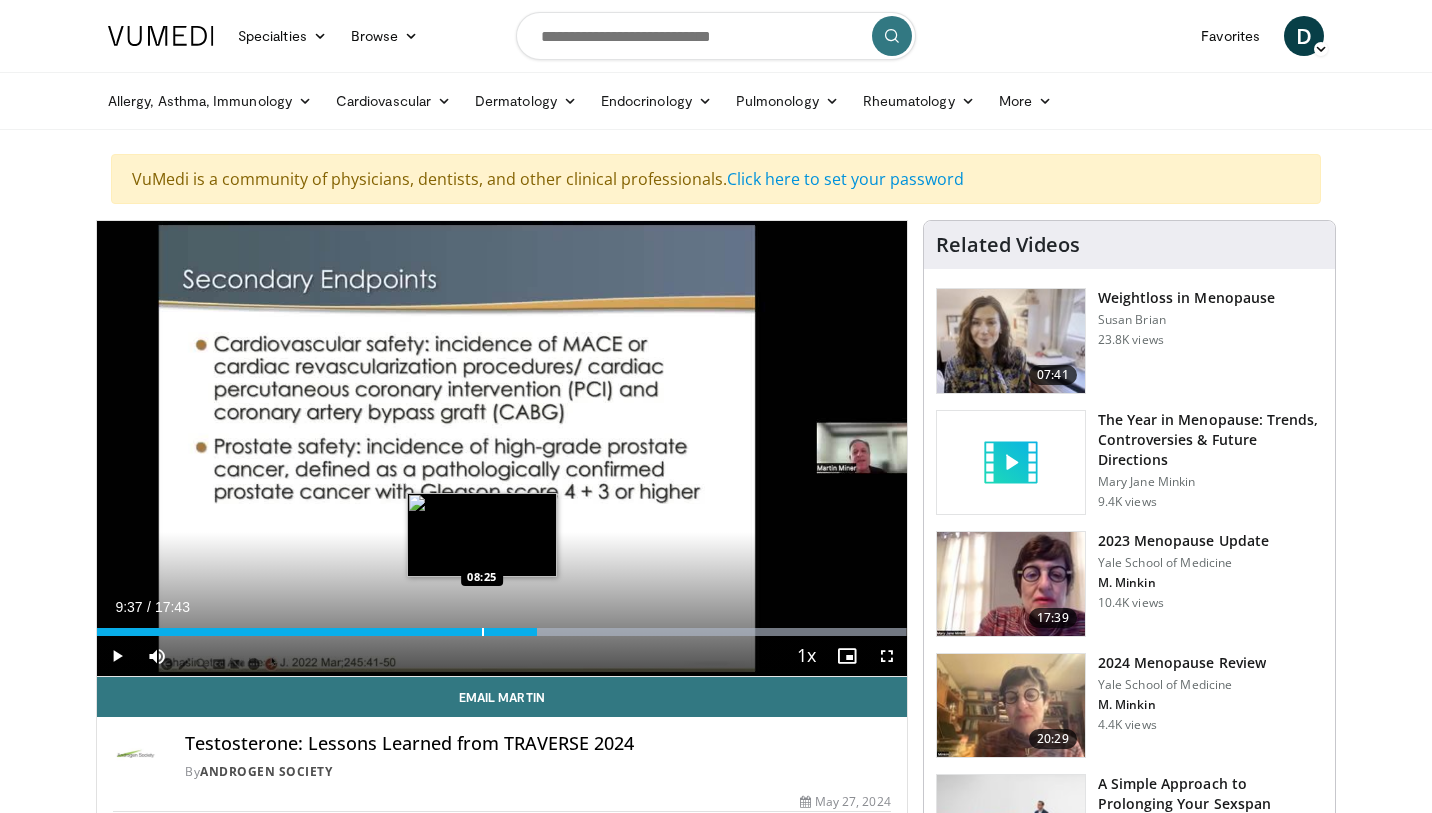 click at bounding box center (483, 632) 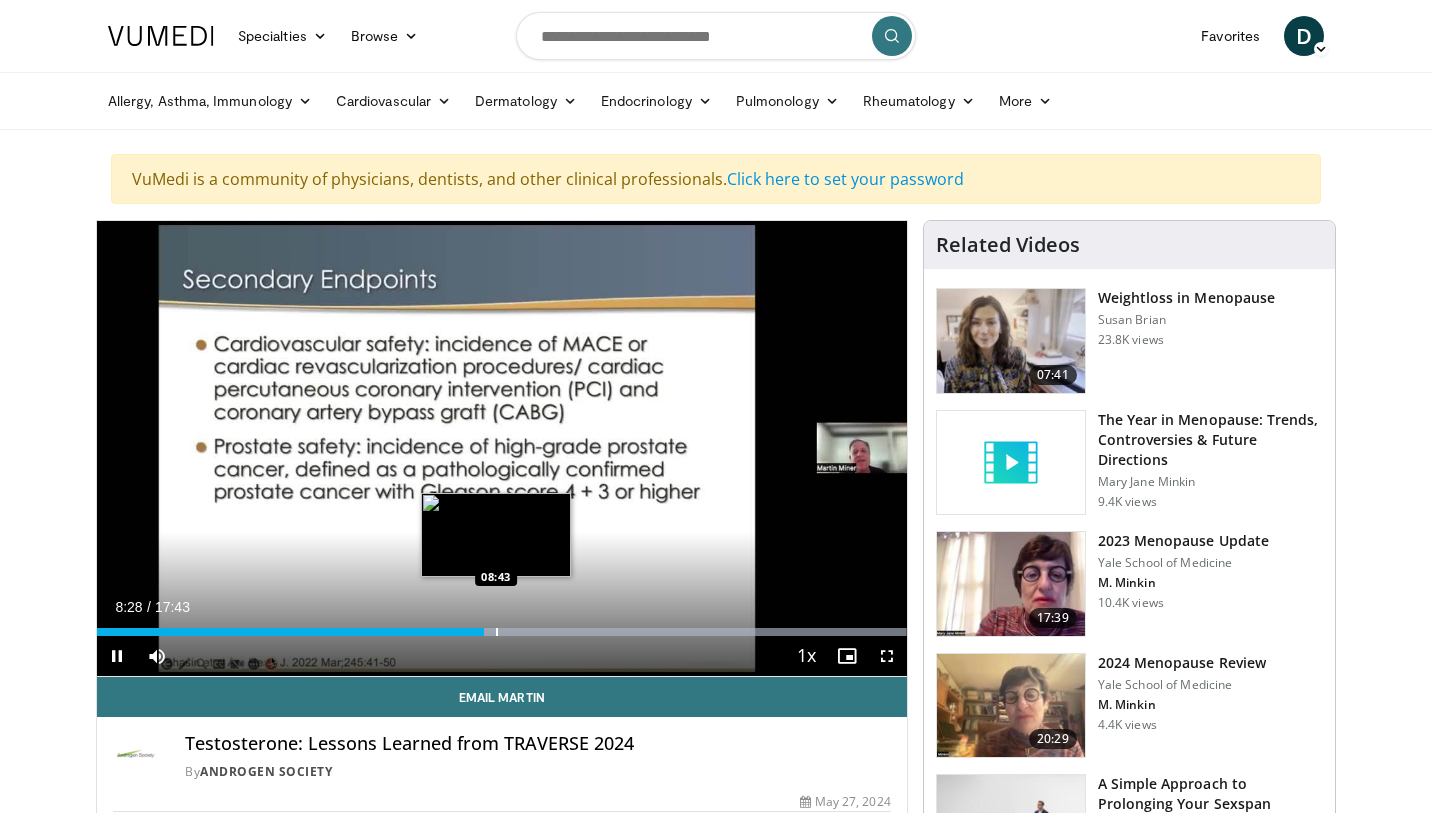 click at bounding box center [497, 632] 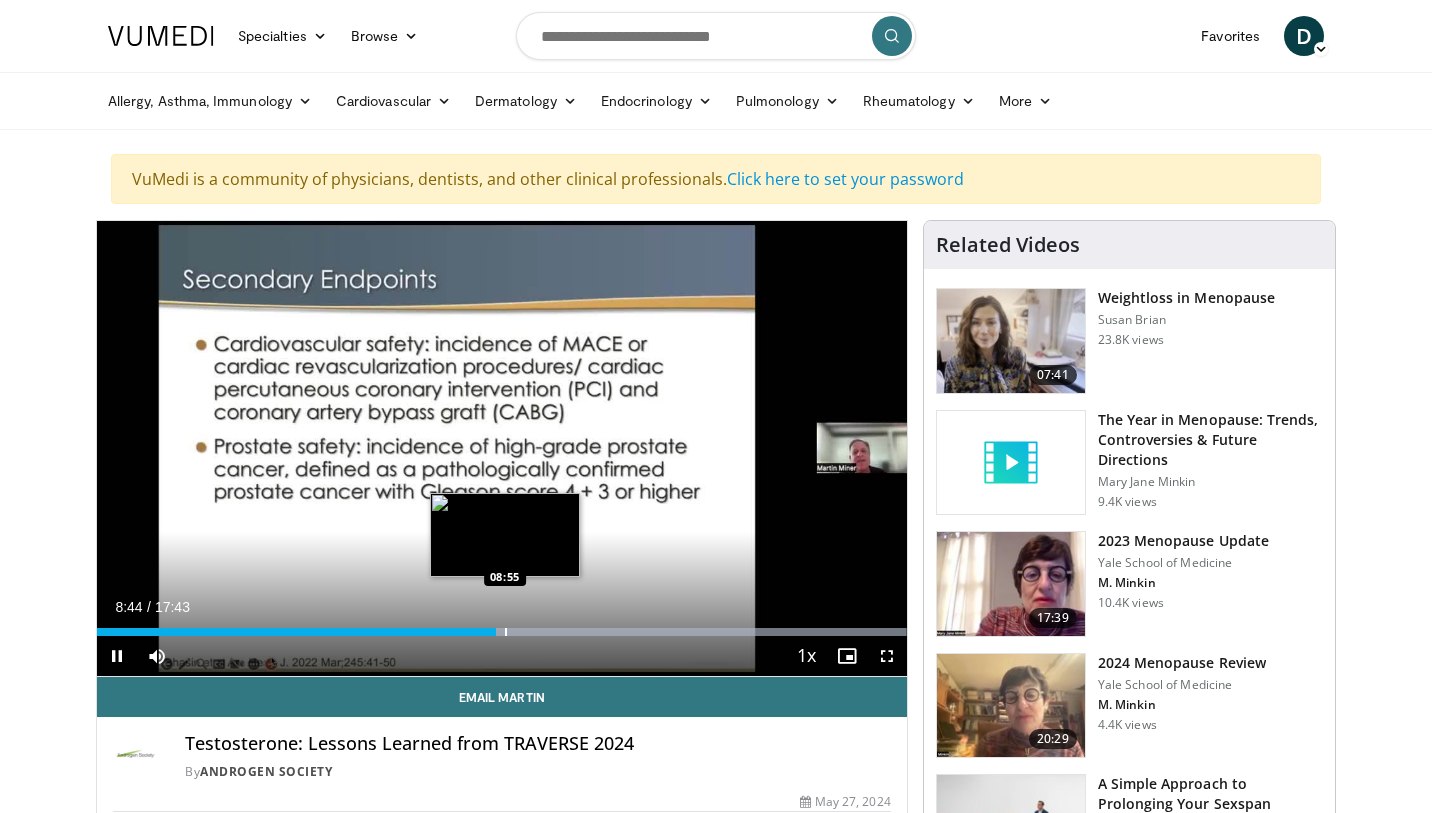 click at bounding box center (506, 632) 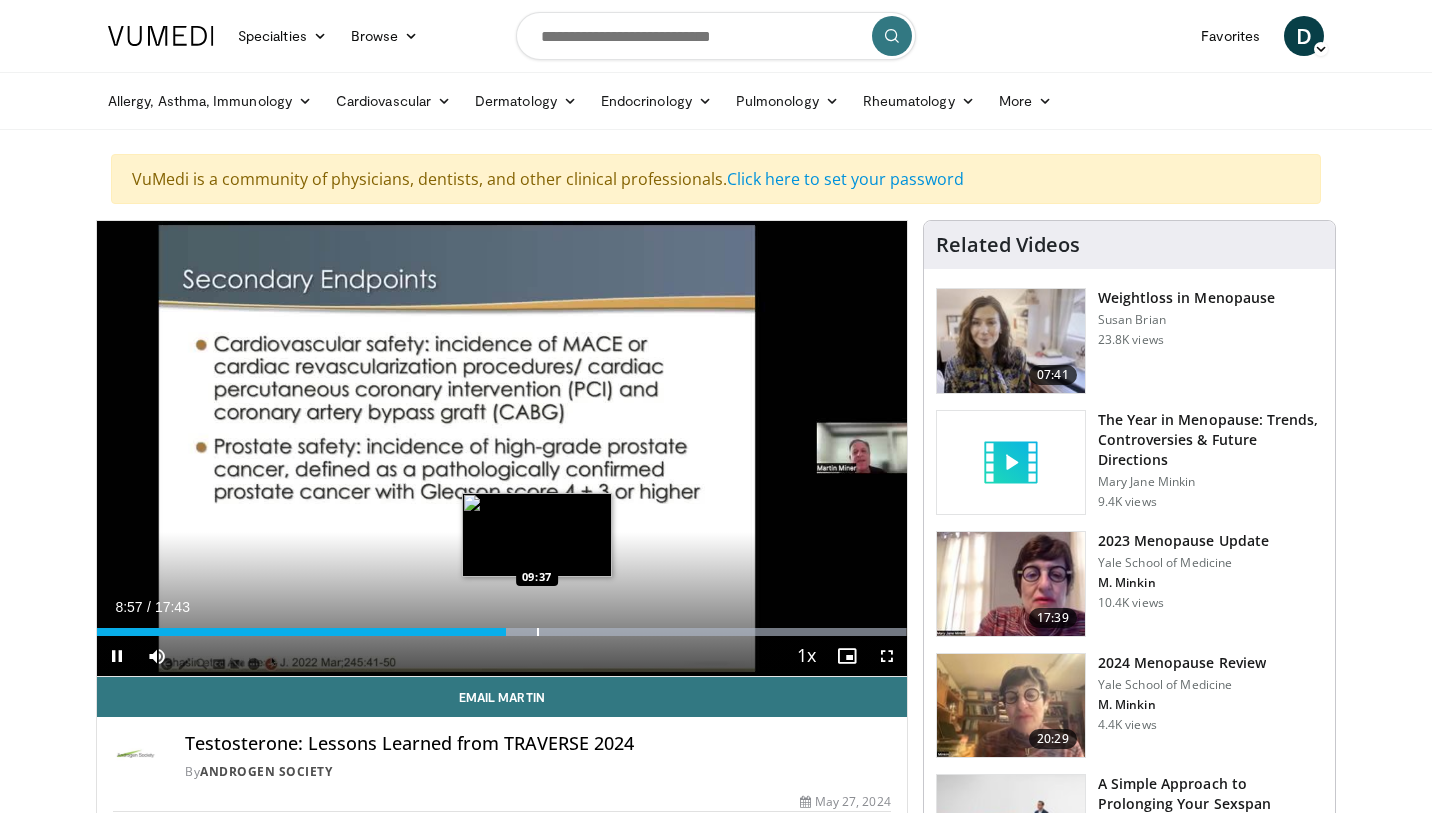click at bounding box center [538, 632] 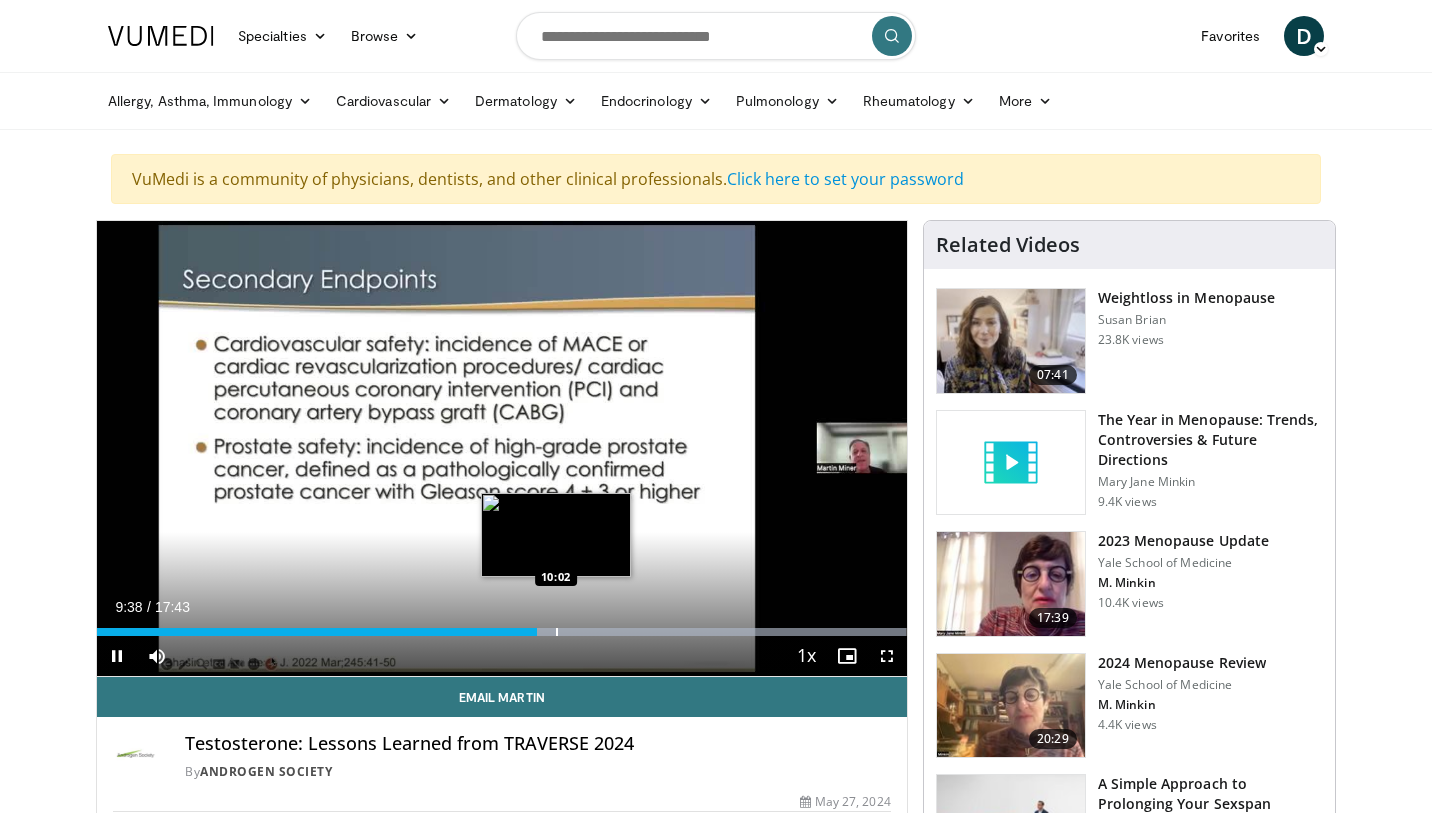 click at bounding box center [557, 632] 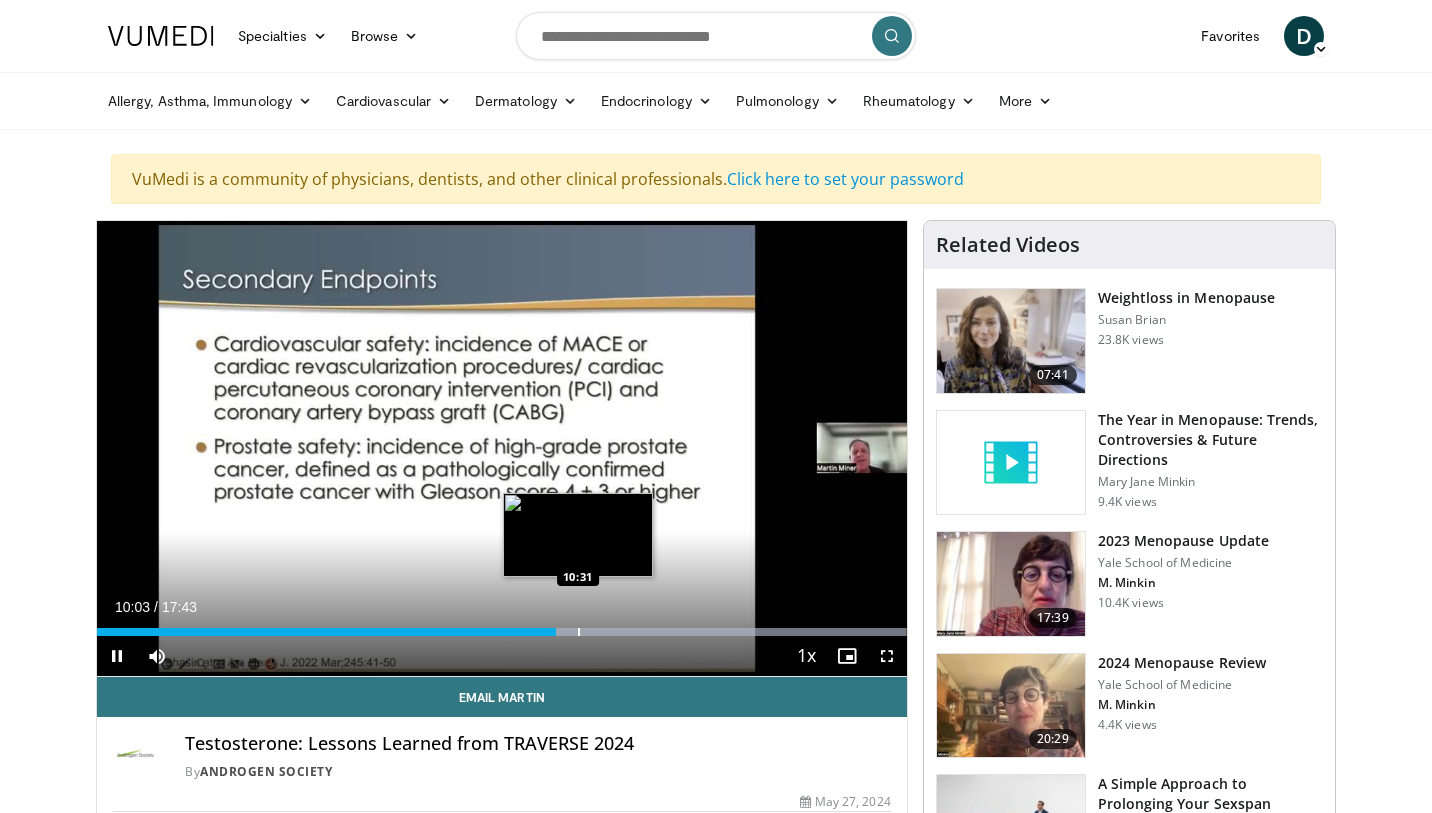 click at bounding box center (579, 632) 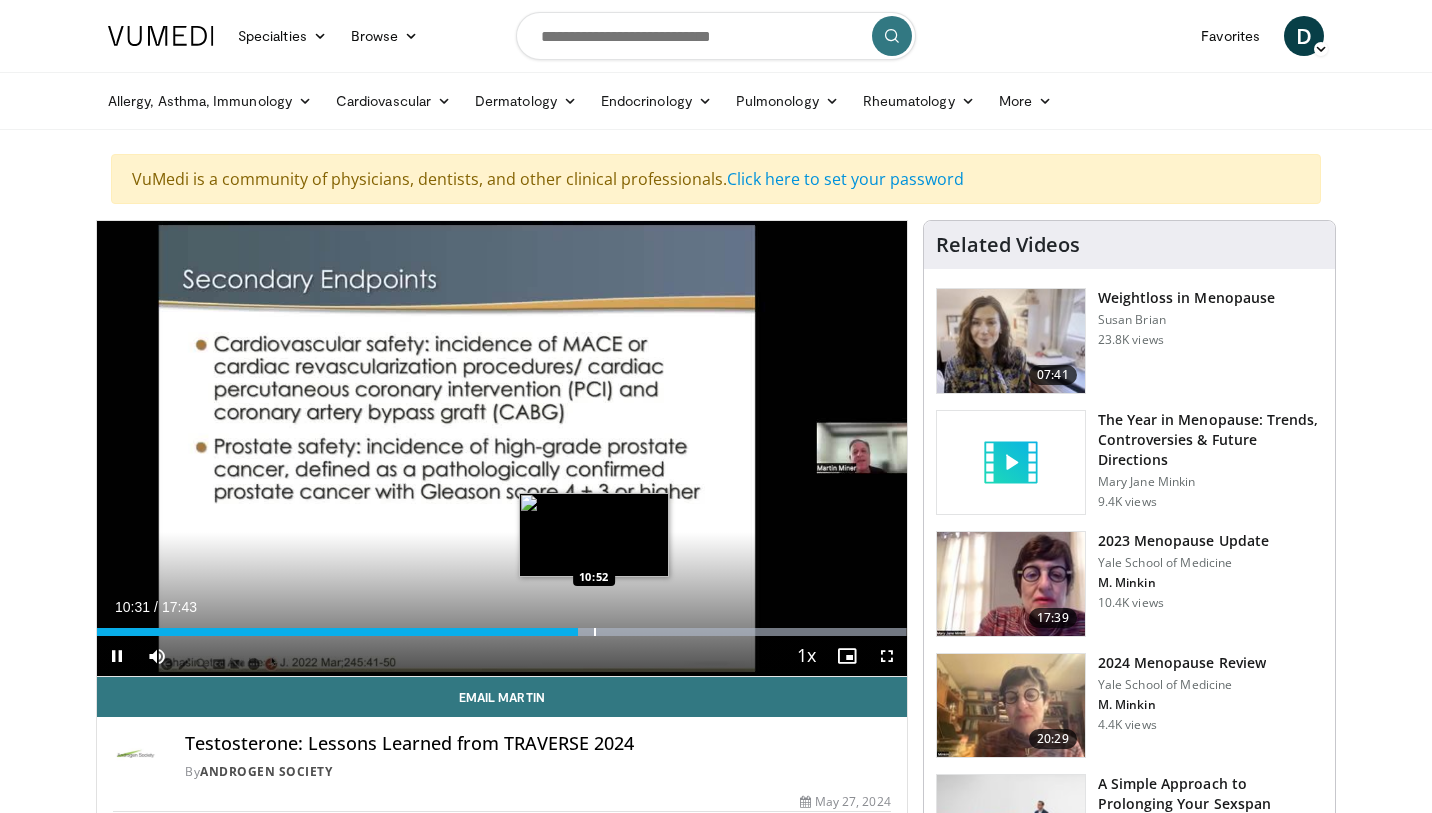 click at bounding box center [595, 632] 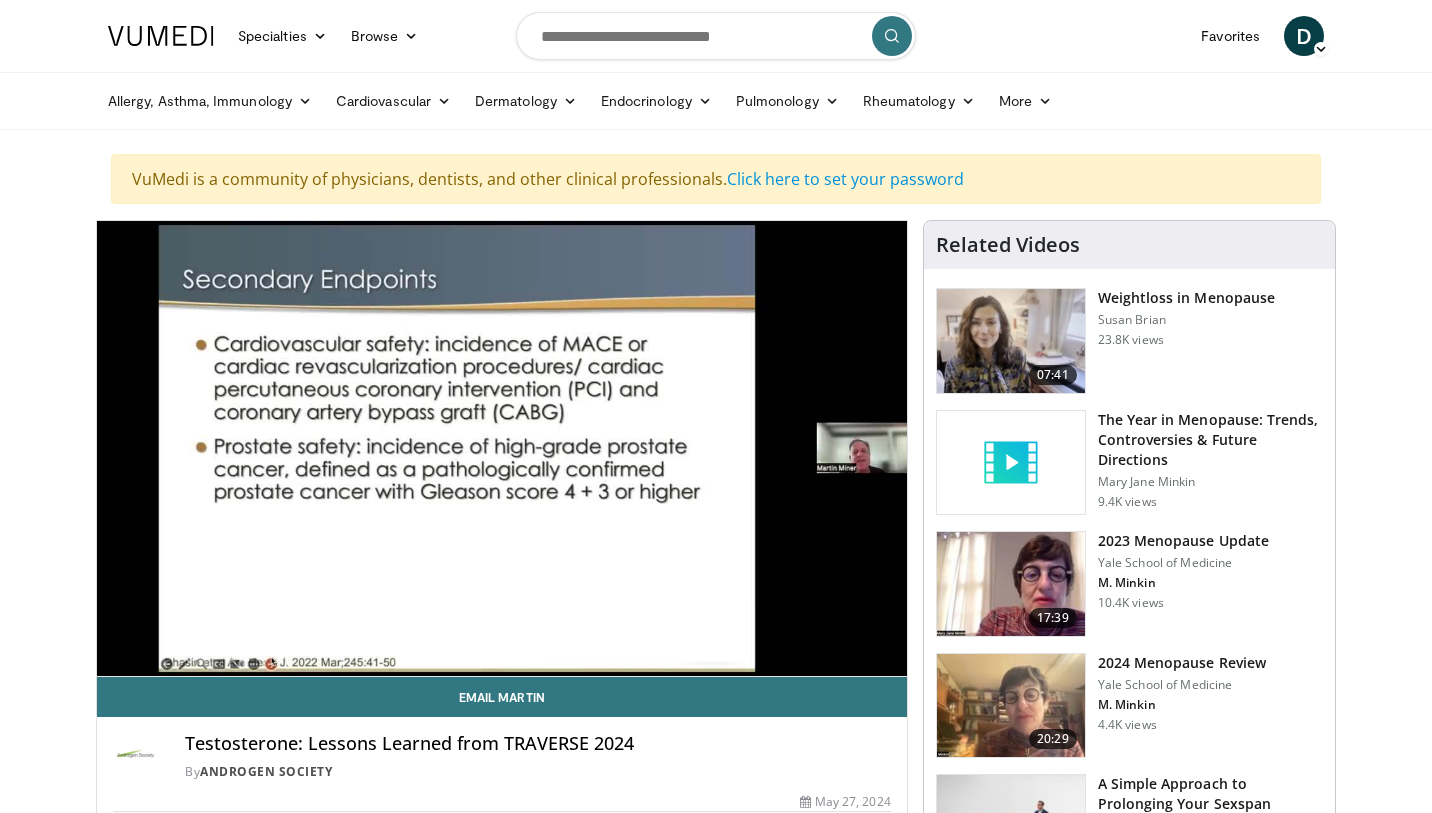 click on "10 seconds
Tap to unmute" at bounding box center [502, 448] 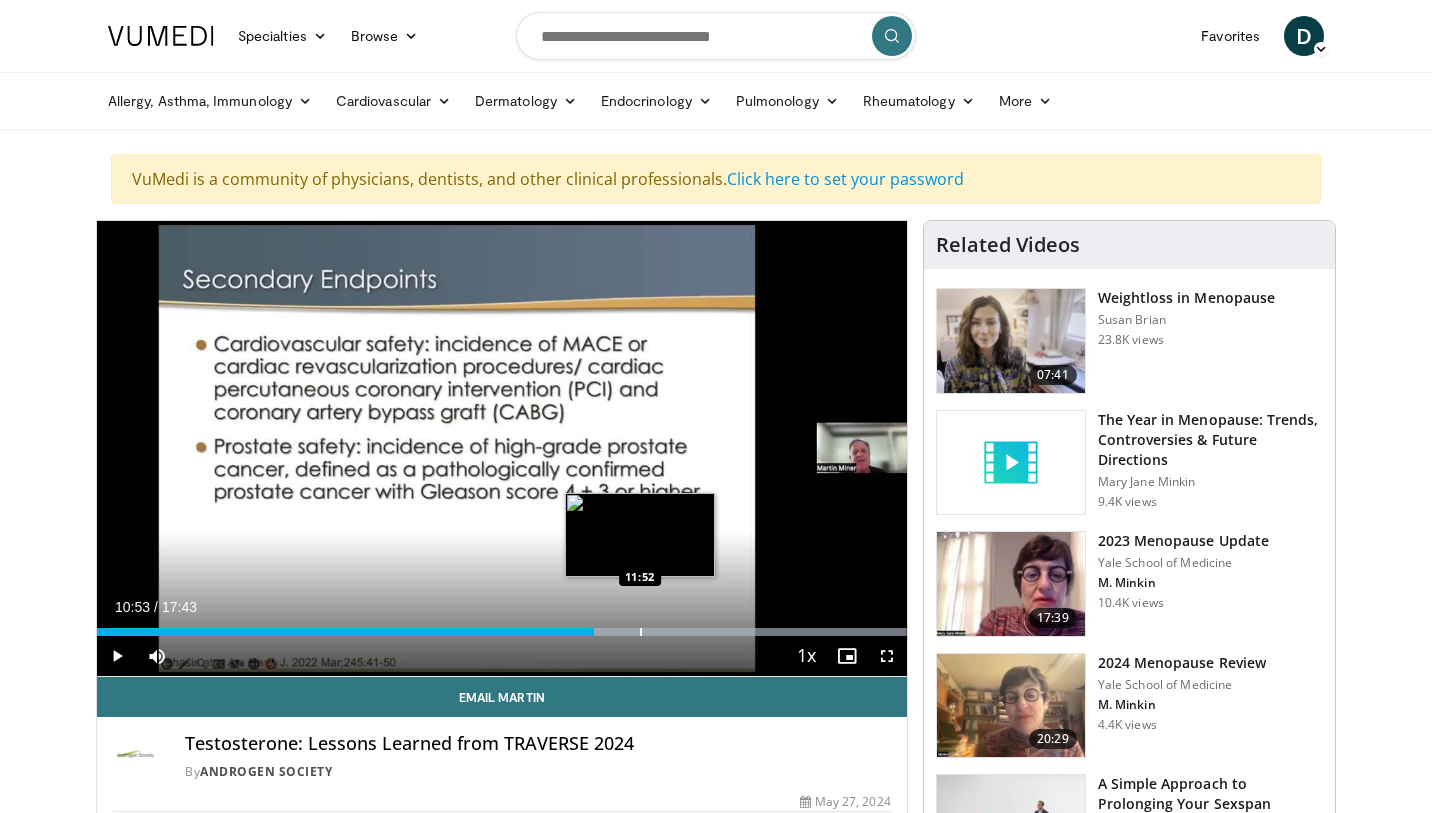 click at bounding box center [641, 632] 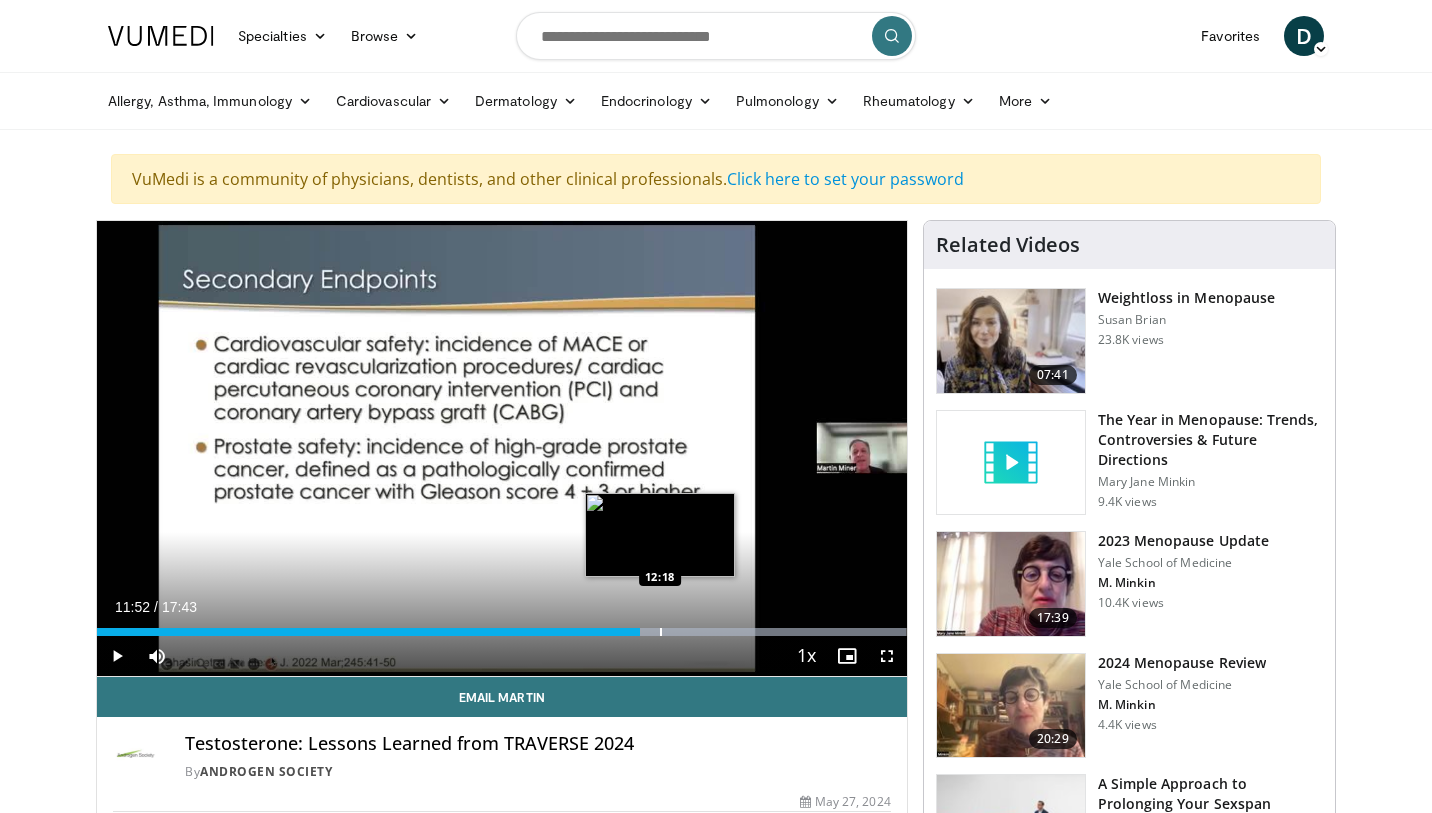 click at bounding box center [661, 632] 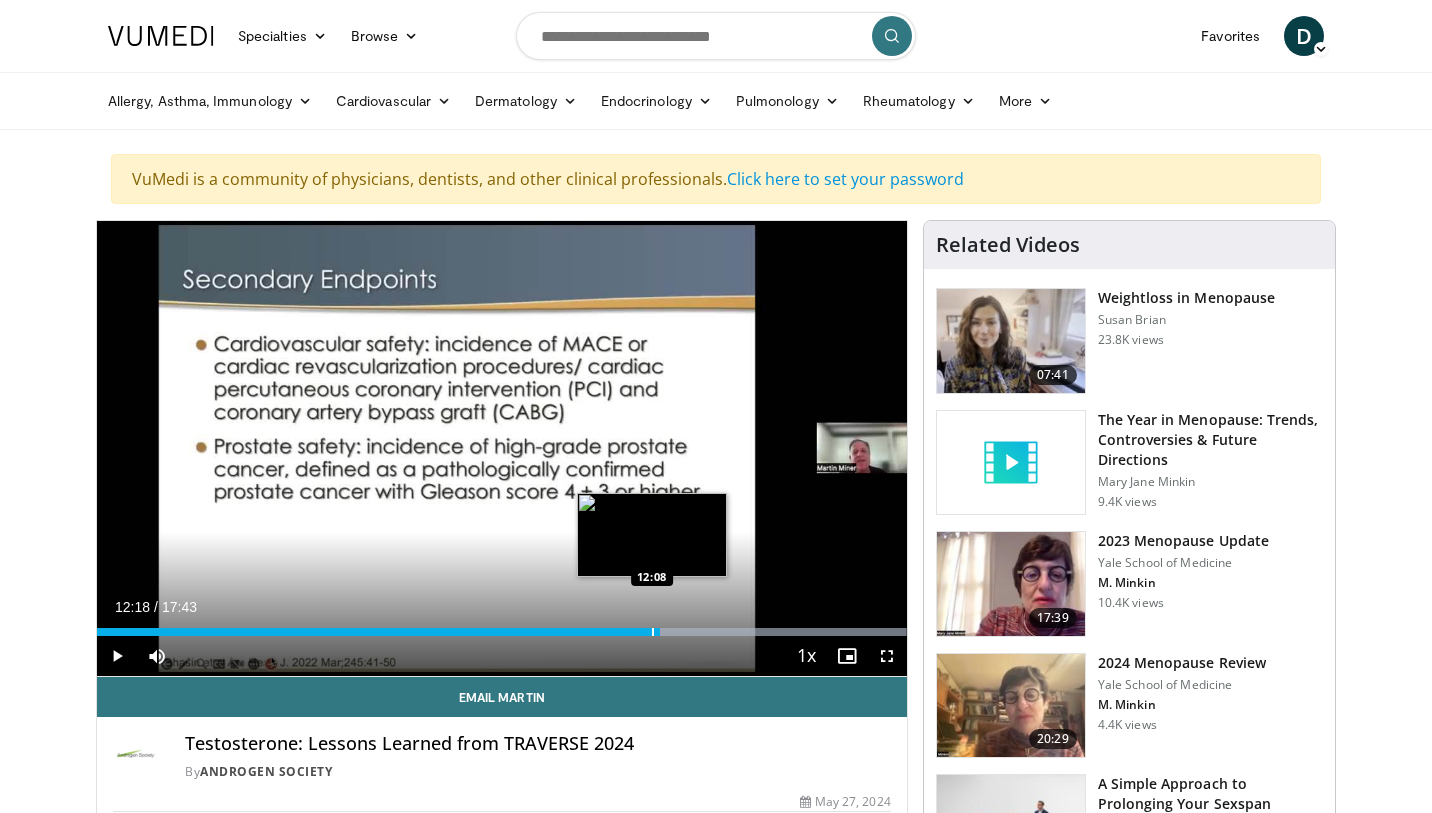 click at bounding box center [653, 632] 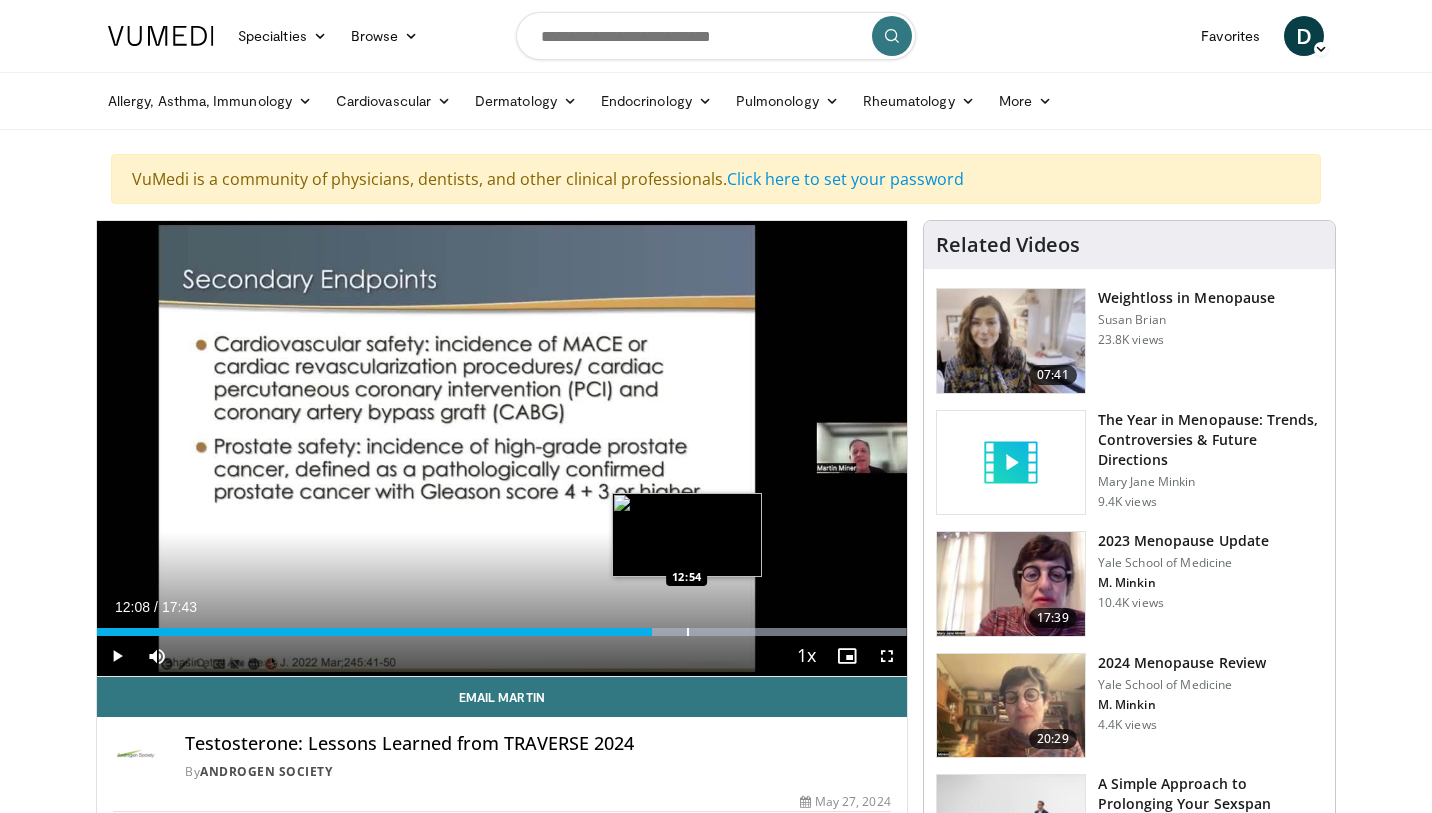 click at bounding box center (688, 632) 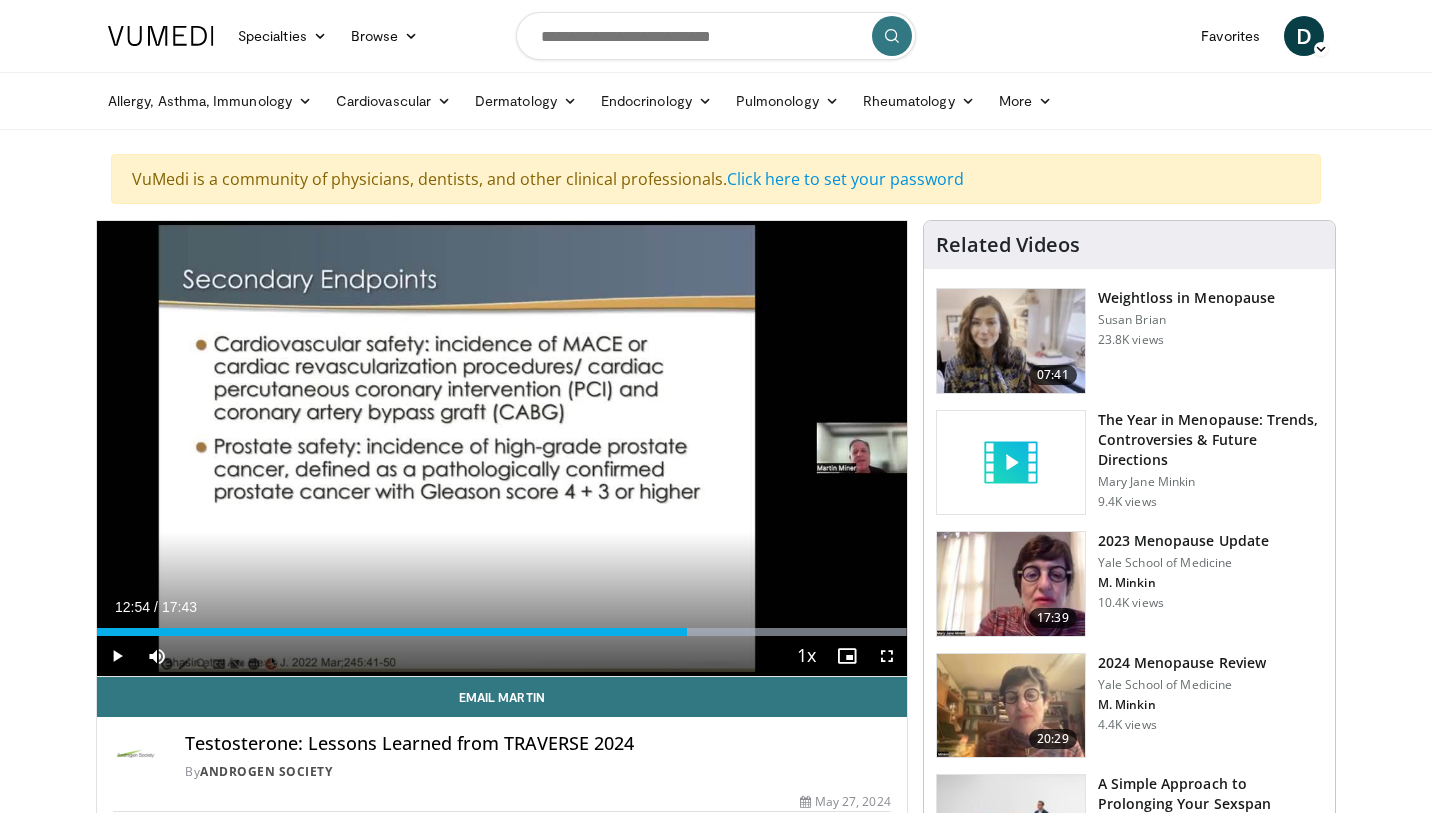 click at bounding box center (117, 656) 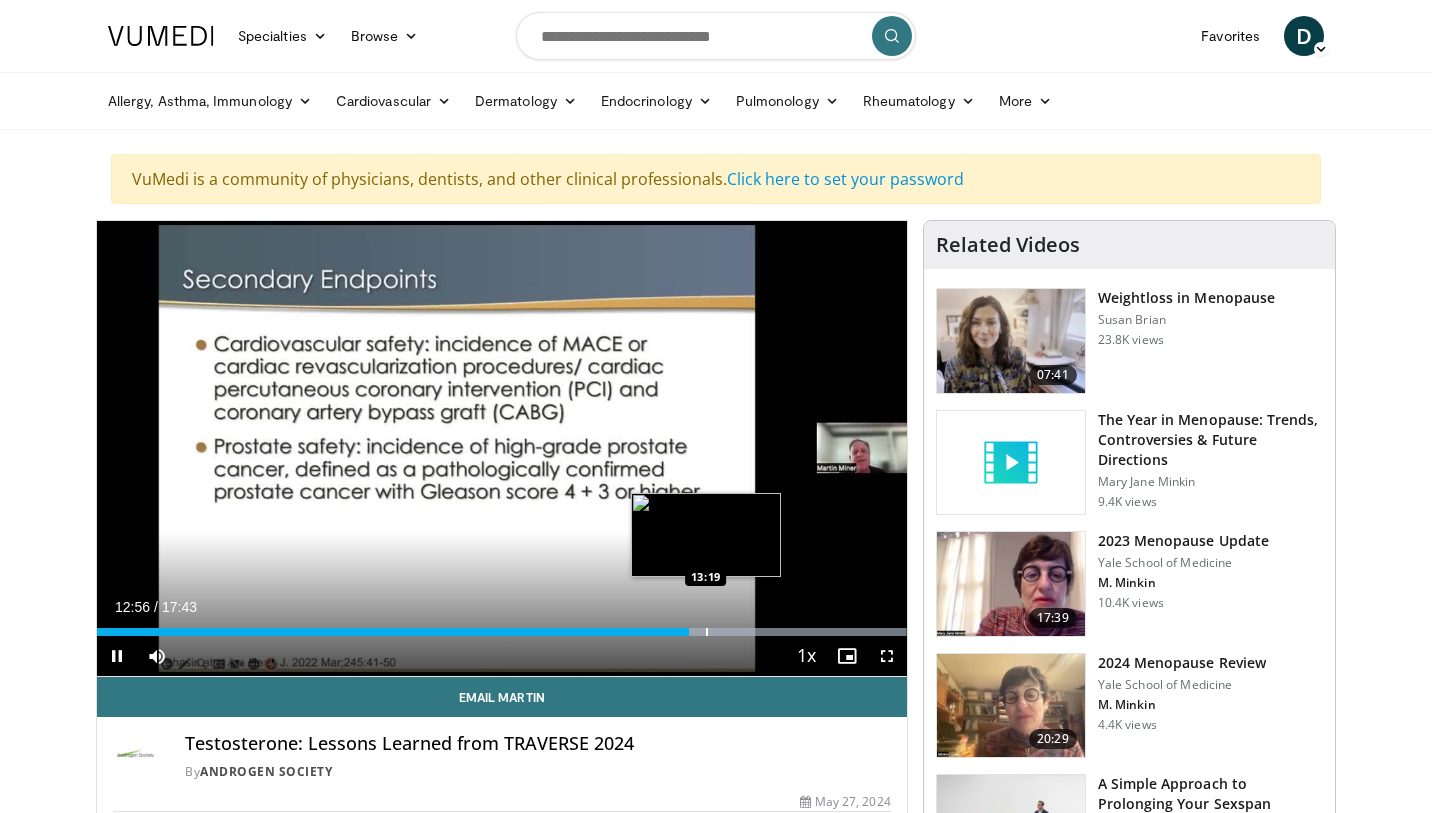 click at bounding box center (707, 632) 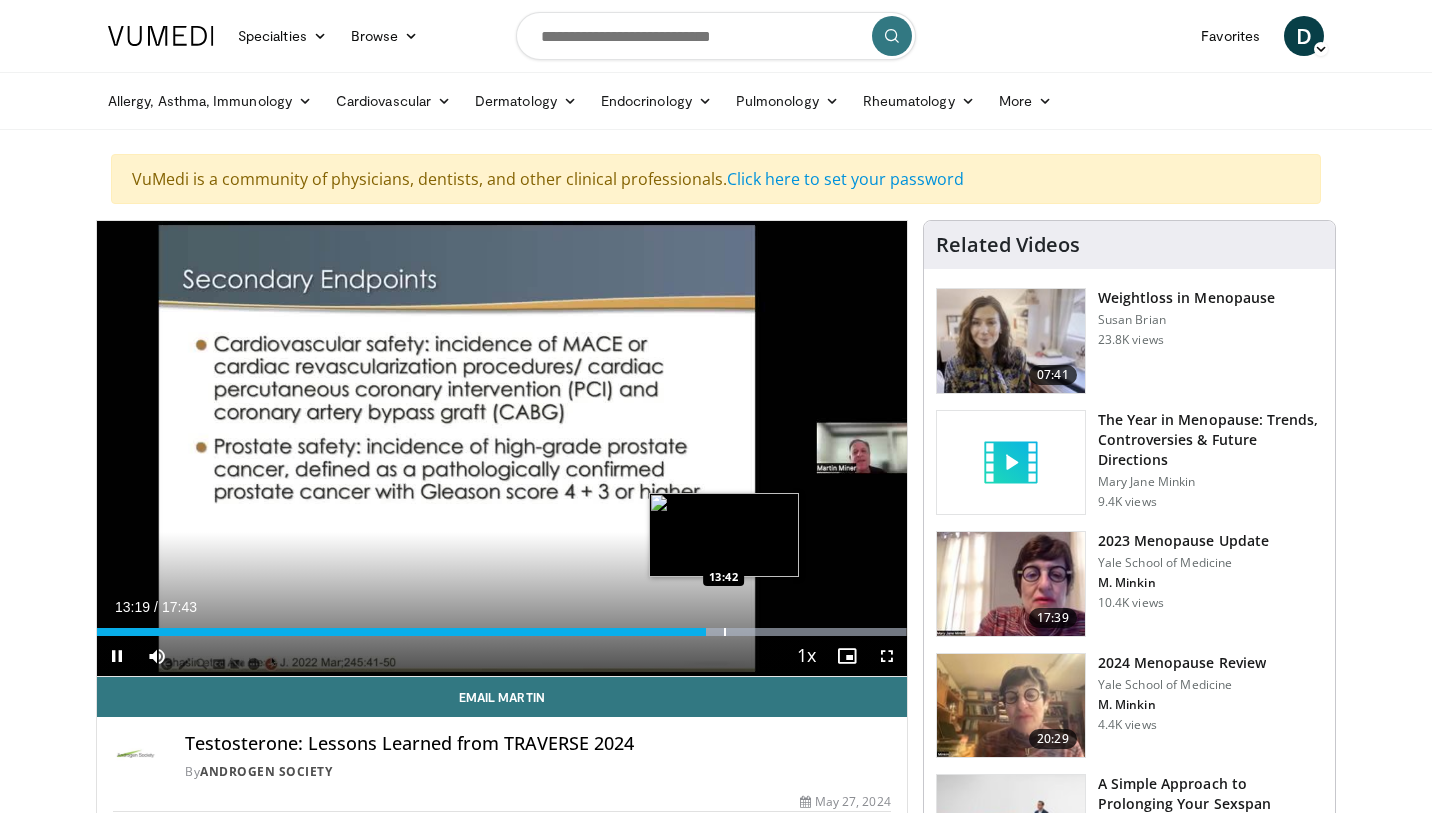 click on "10 seconds
Tap to unmute" at bounding box center [502, 448] 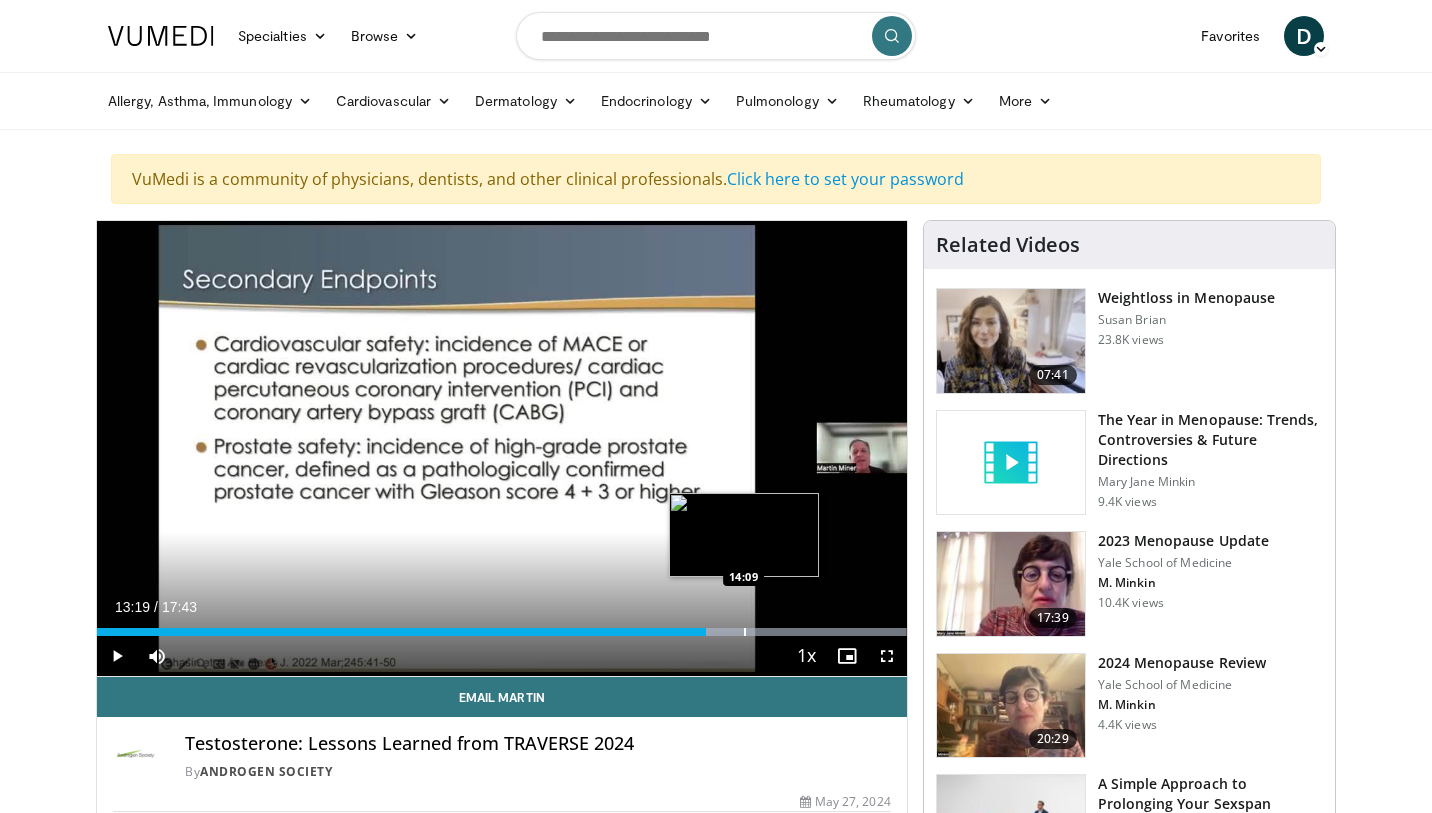 click at bounding box center [745, 632] 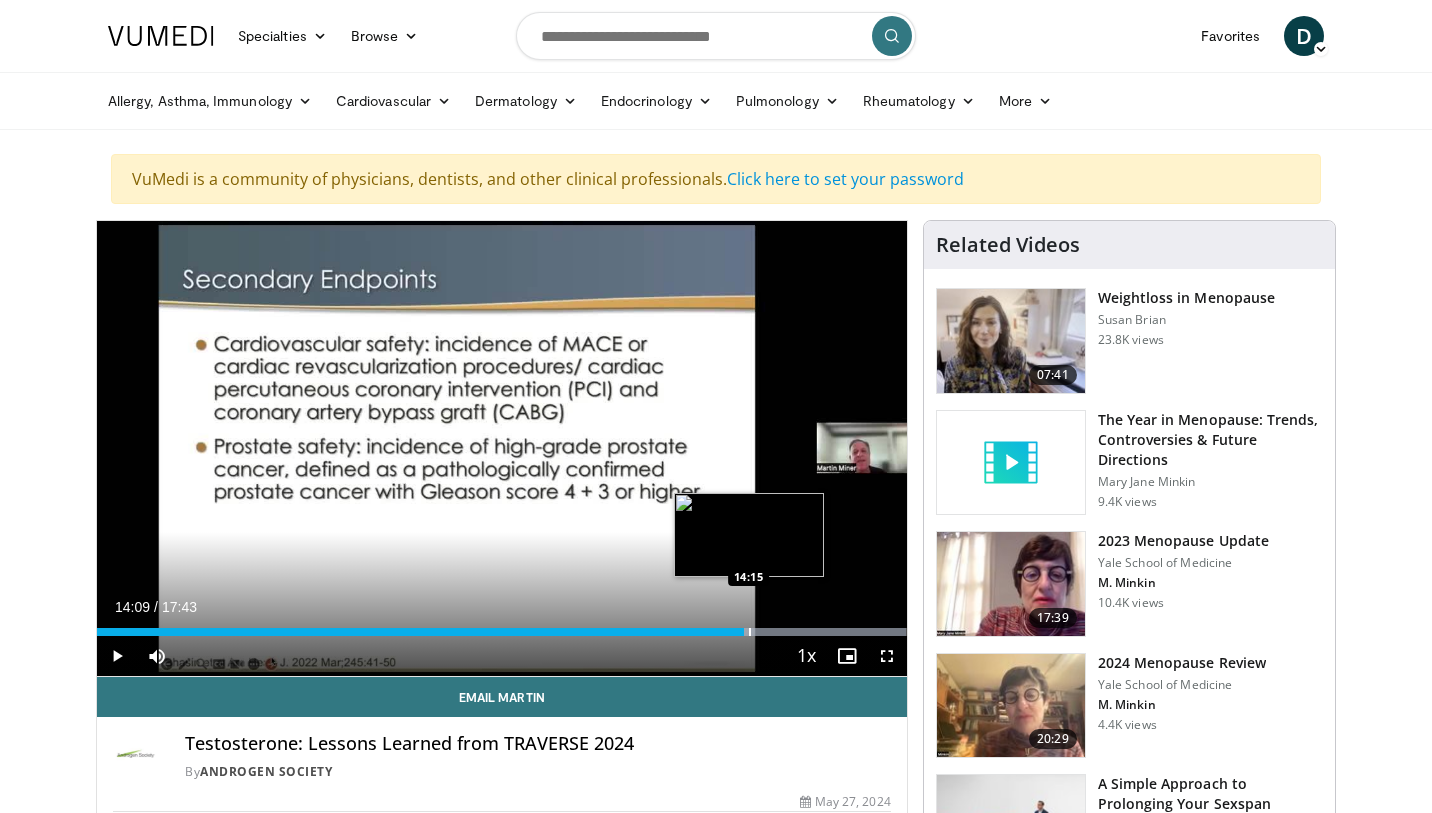 click at bounding box center (750, 632) 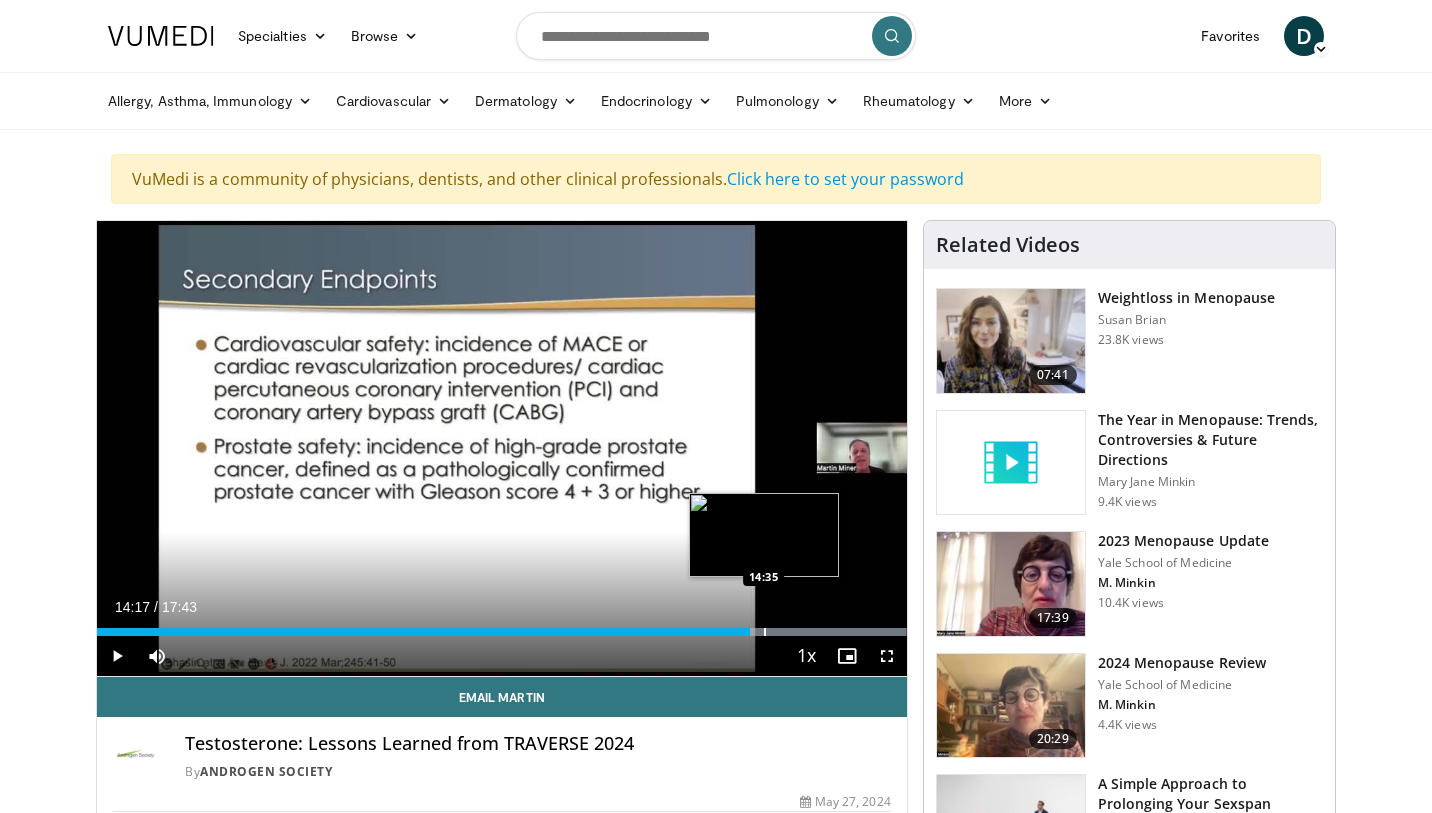 click at bounding box center (765, 632) 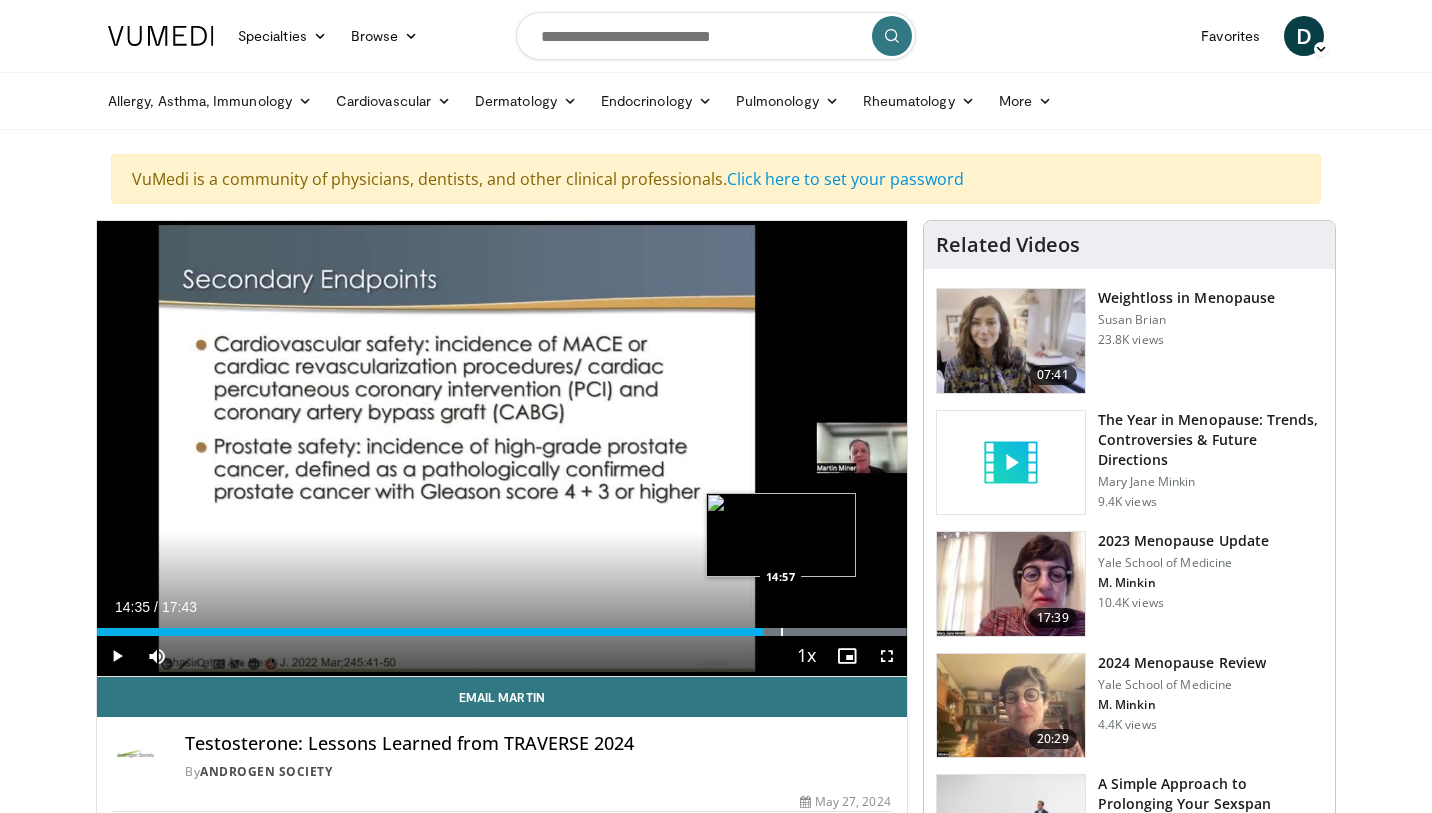 click at bounding box center (782, 632) 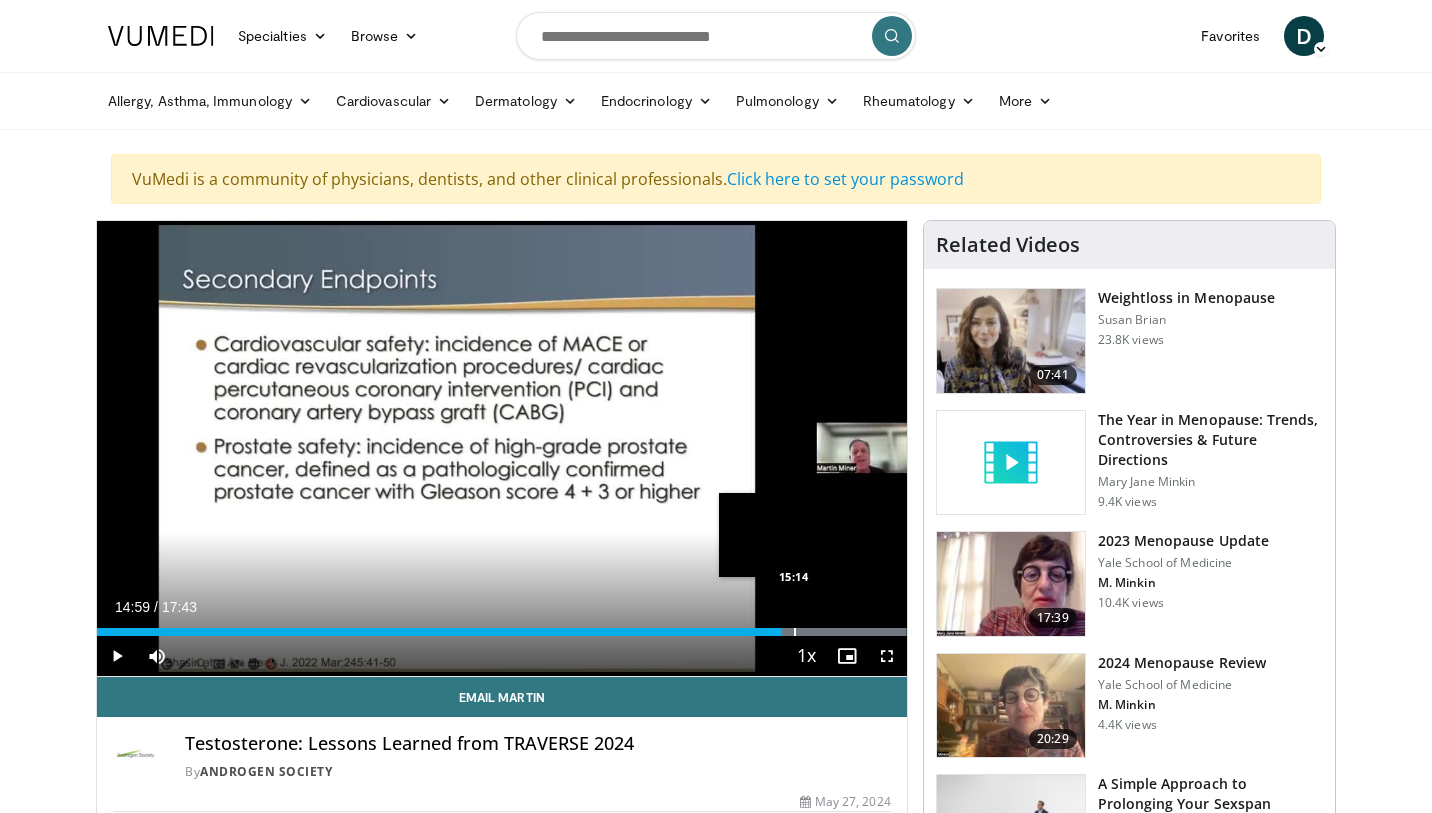 click at bounding box center (795, 632) 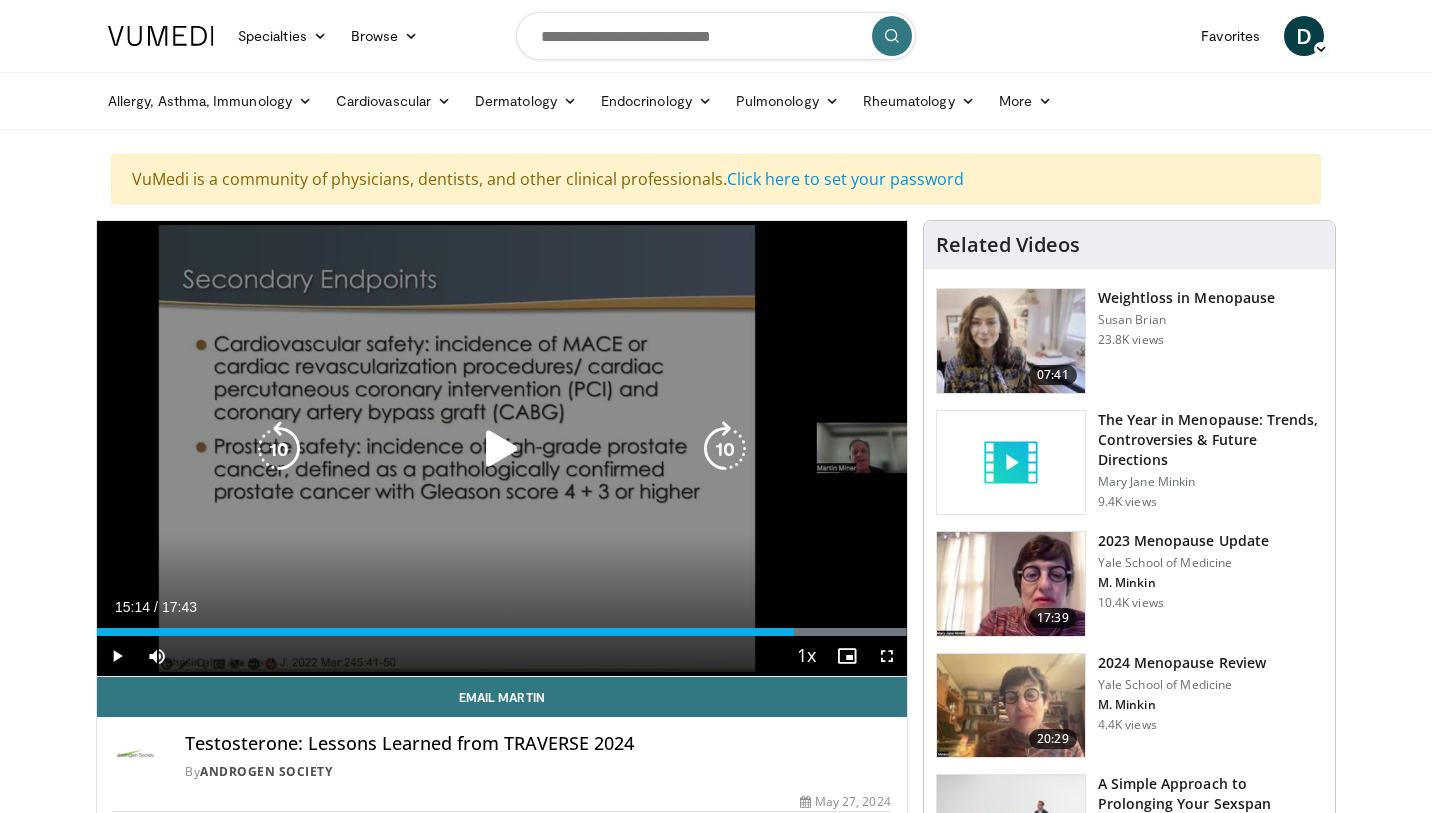 click at bounding box center [502, 449] 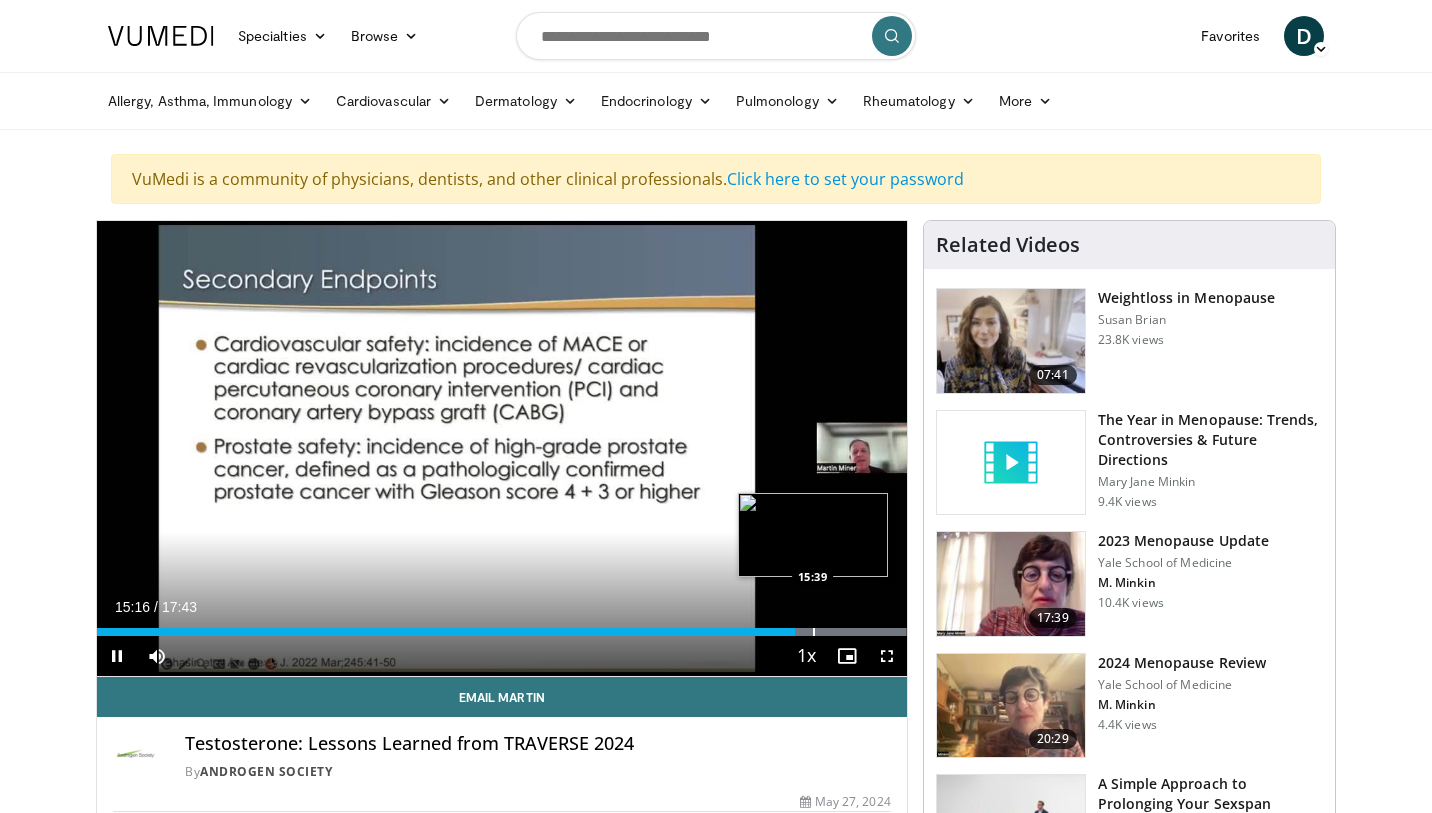 click at bounding box center [814, 632] 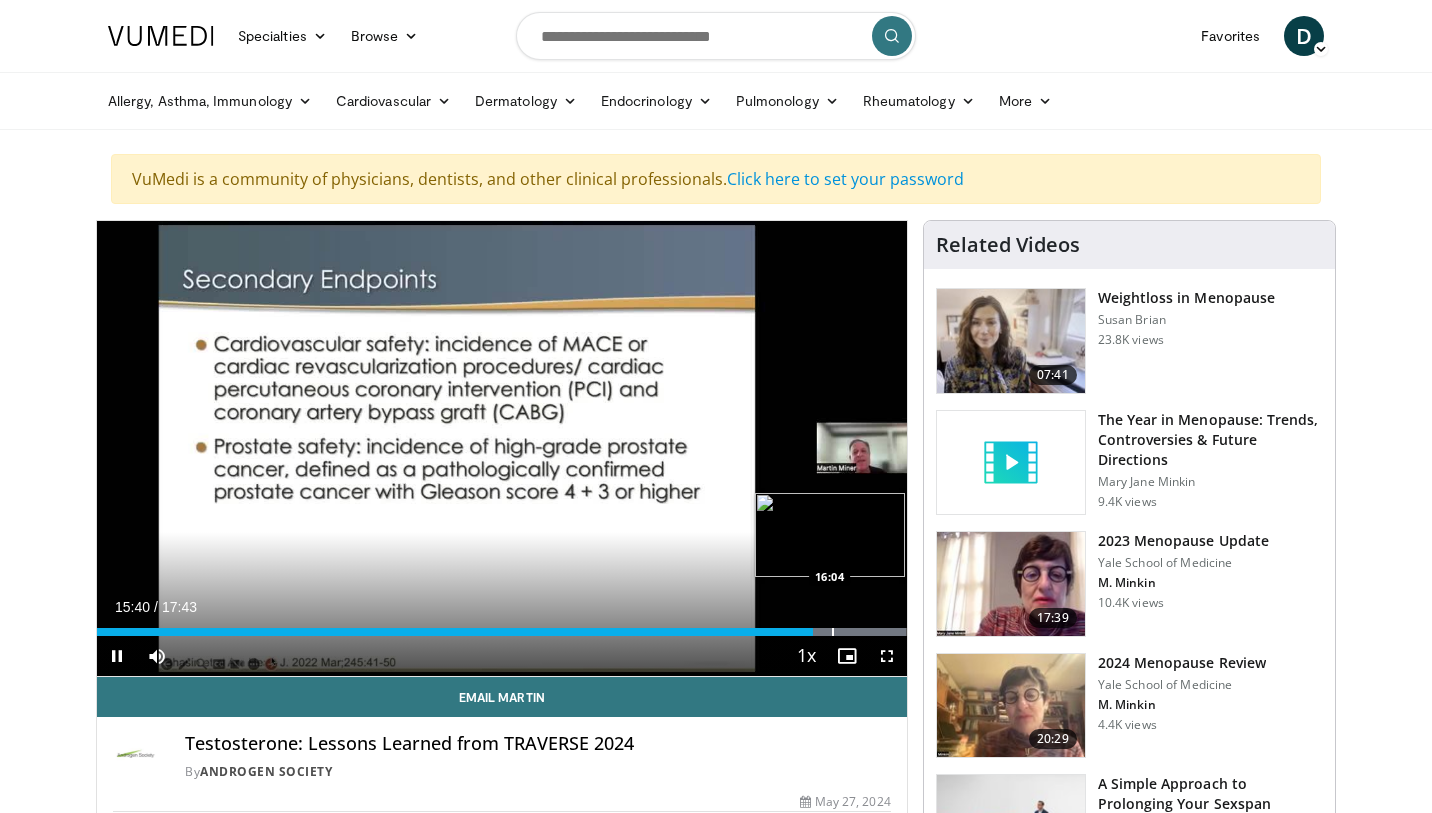 click at bounding box center [833, 632] 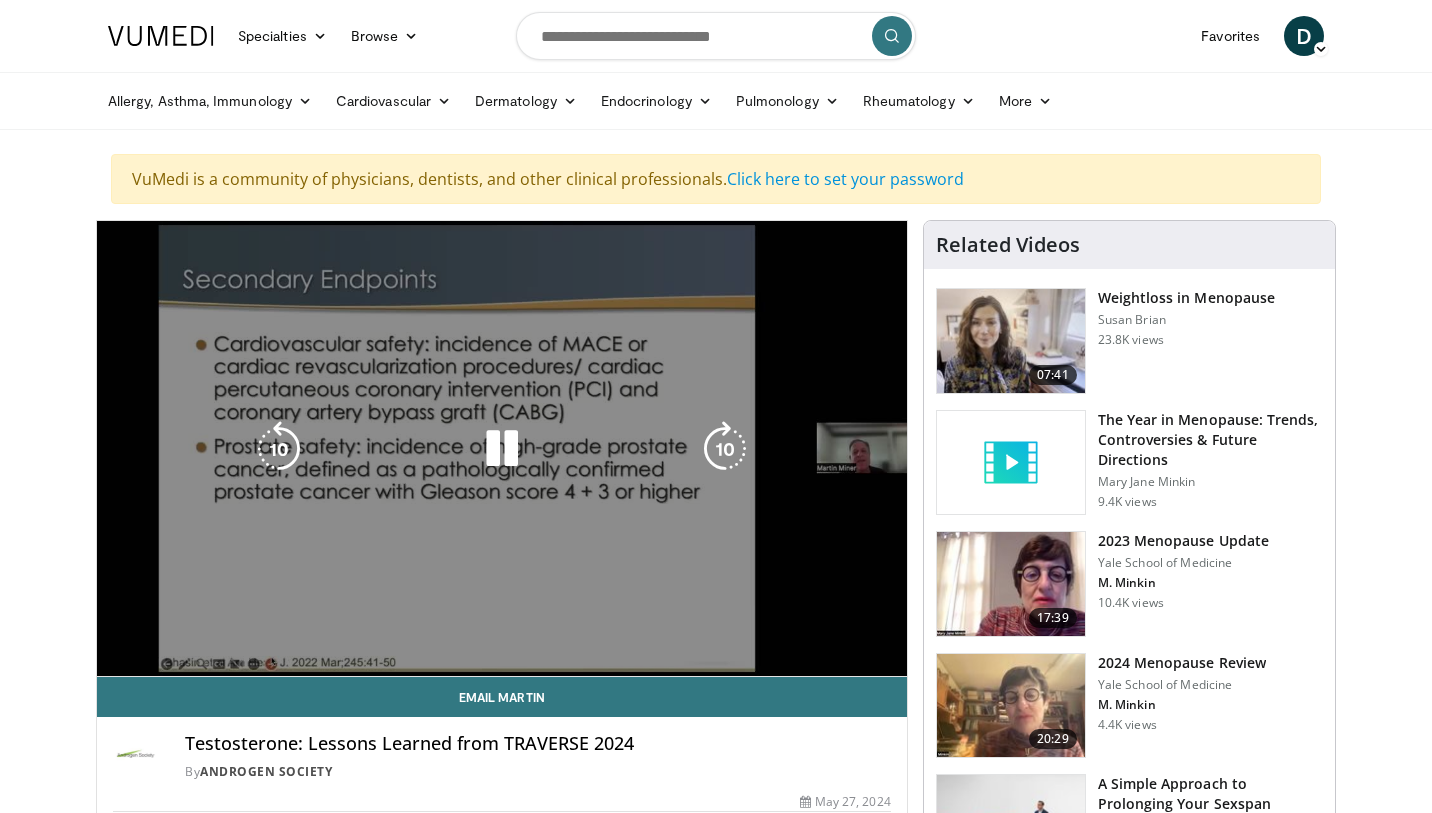 click on "Loaded :  99.97% 16:05 16:28" at bounding box center [502, 672] 